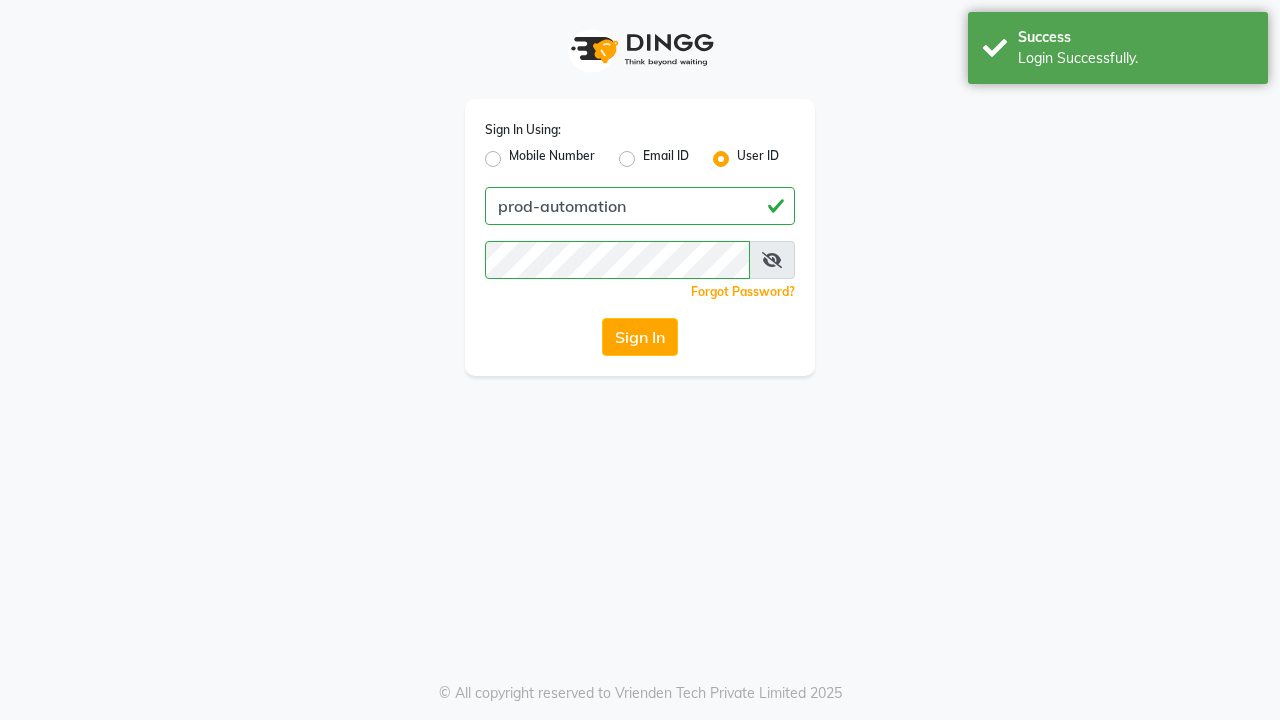scroll, scrollTop: 0, scrollLeft: 0, axis: both 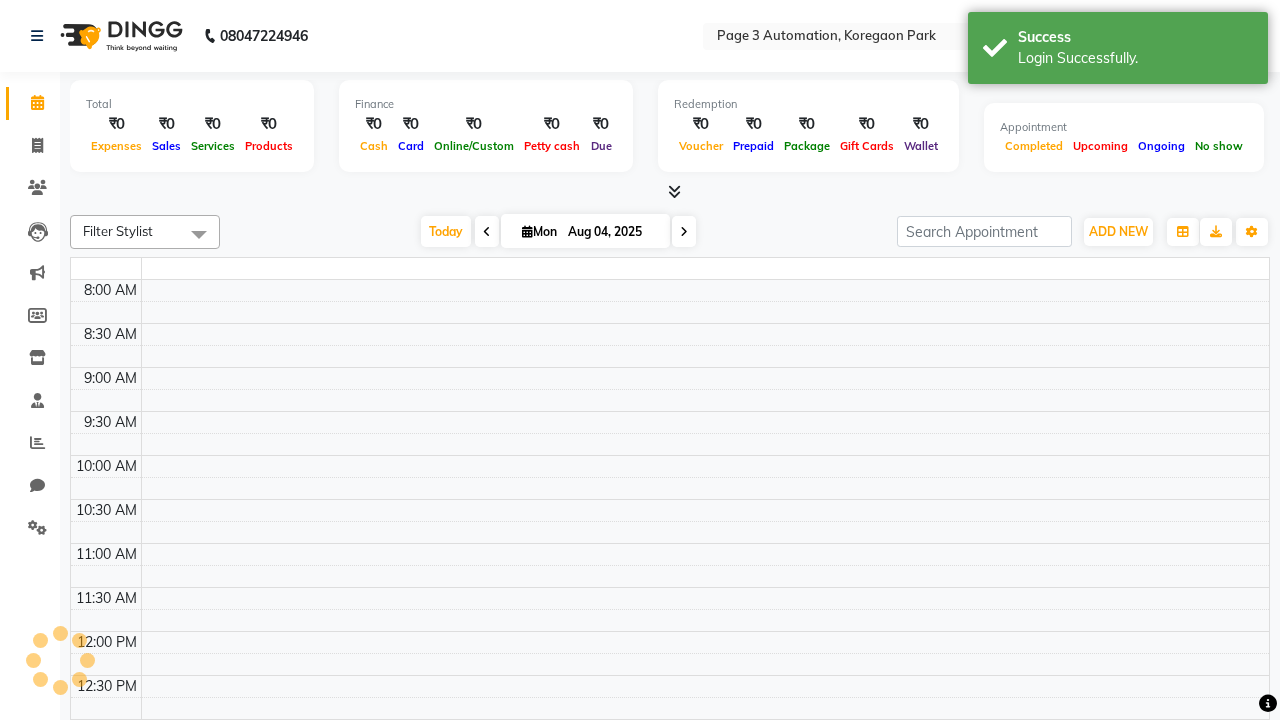 select on "en" 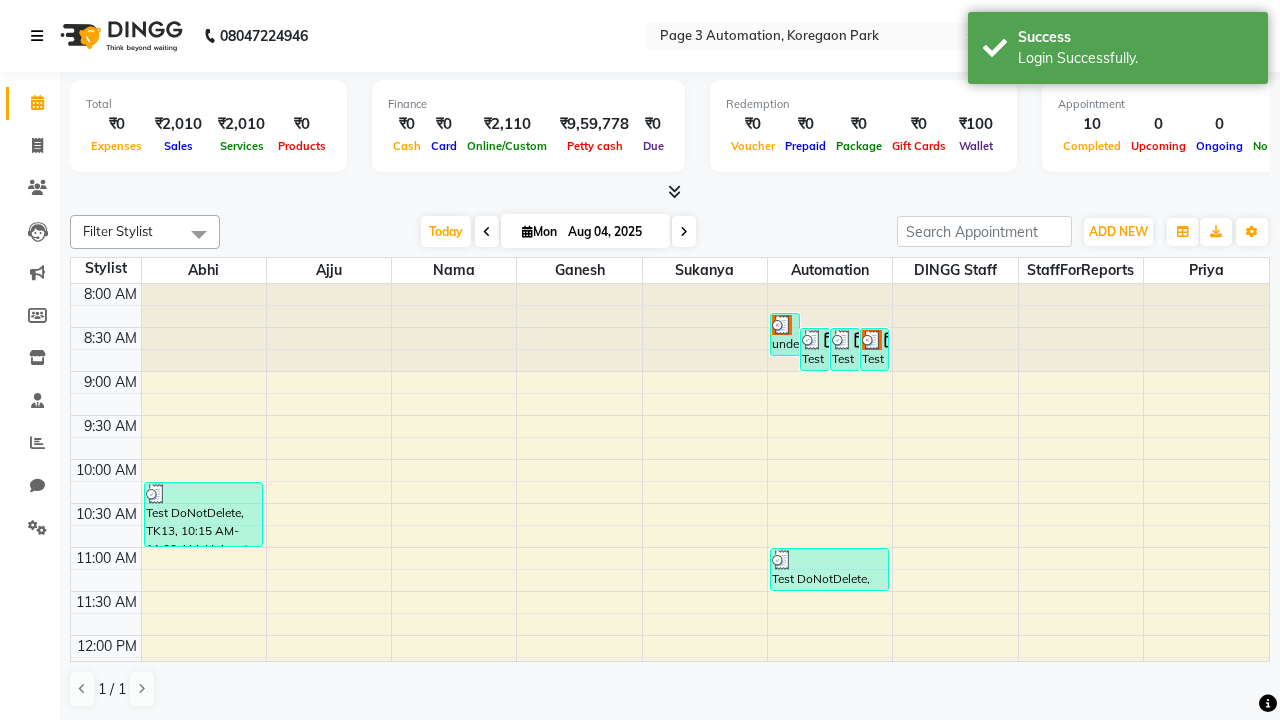 click at bounding box center [37, 36] 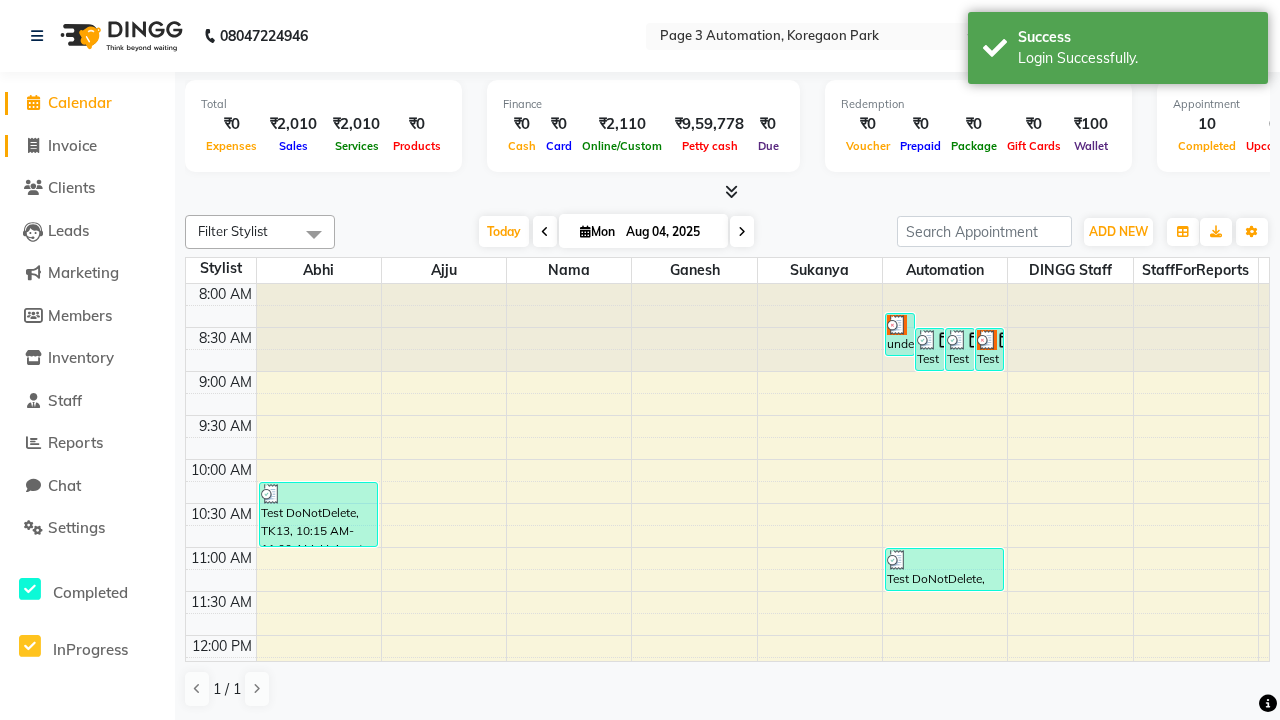 click on "Invoice" 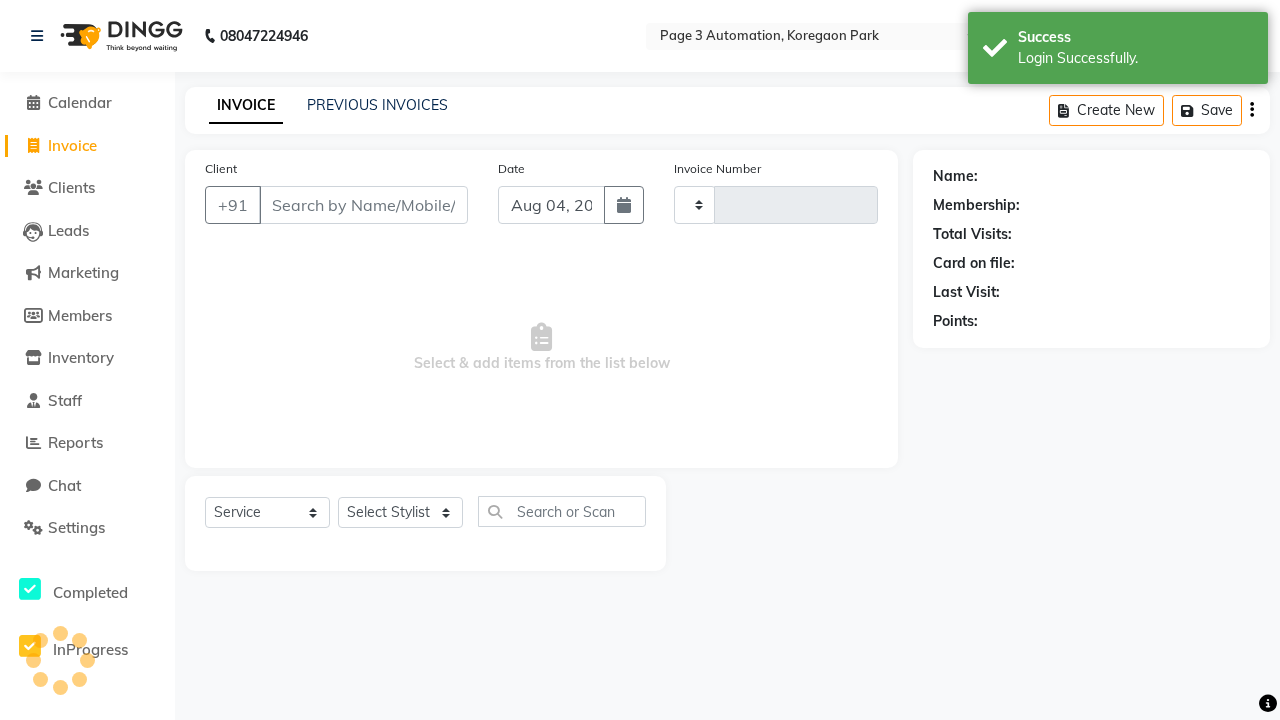 type on "7713" 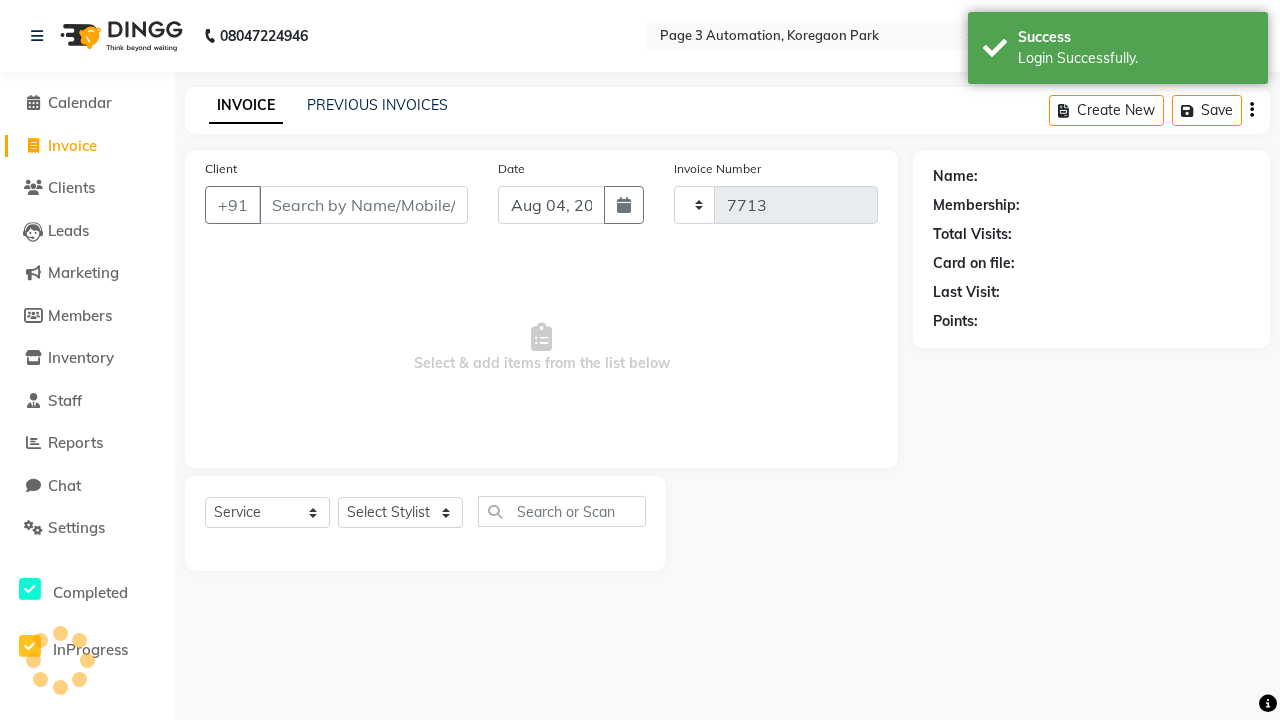 select on "2774" 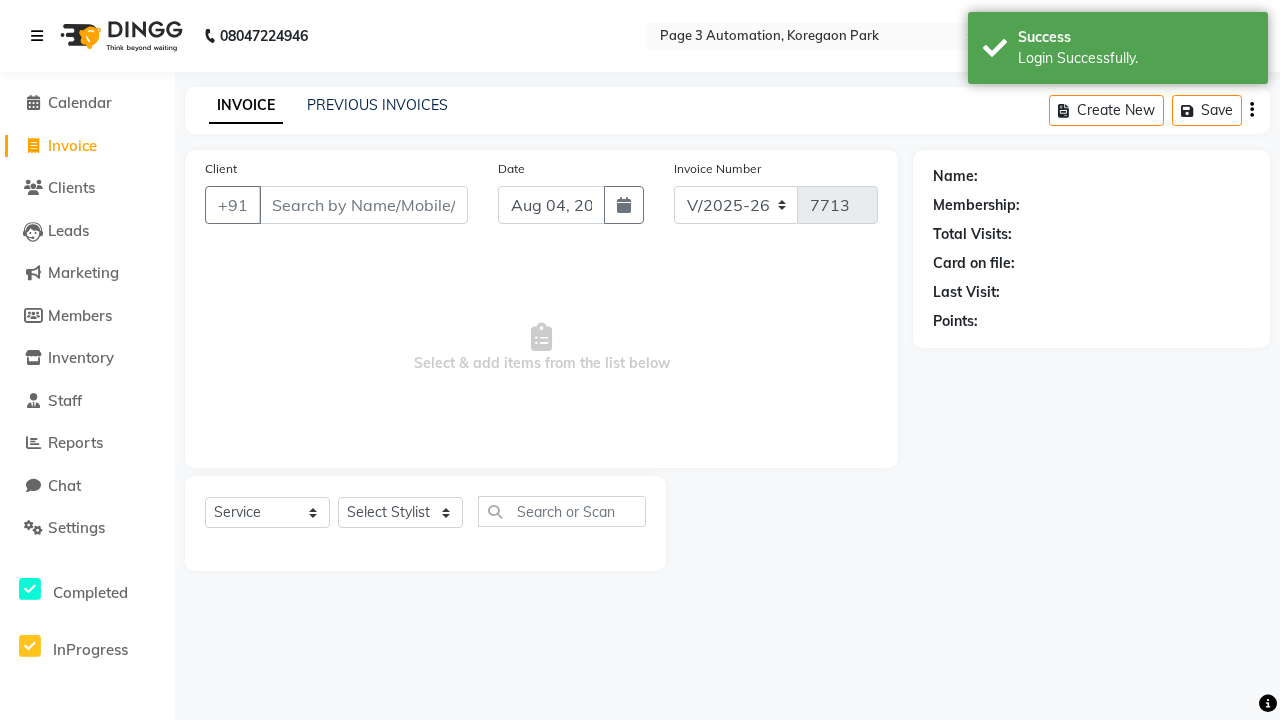 click at bounding box center (37, 36) 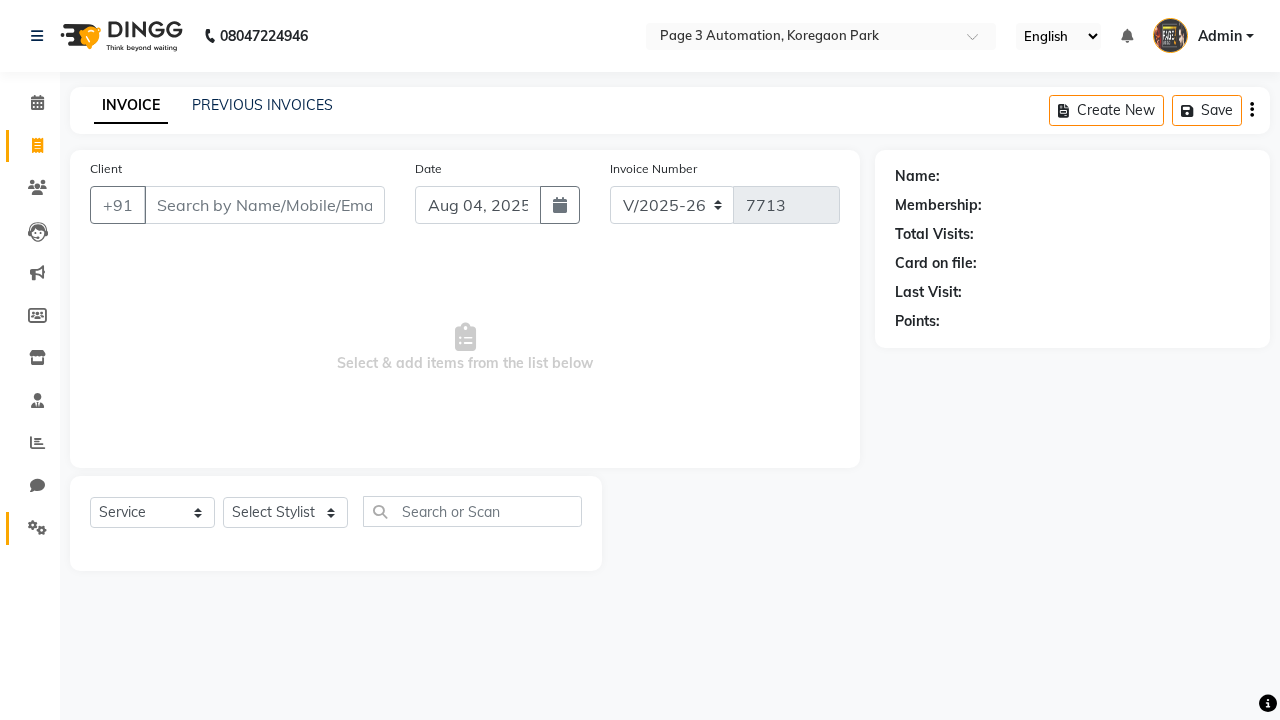 click 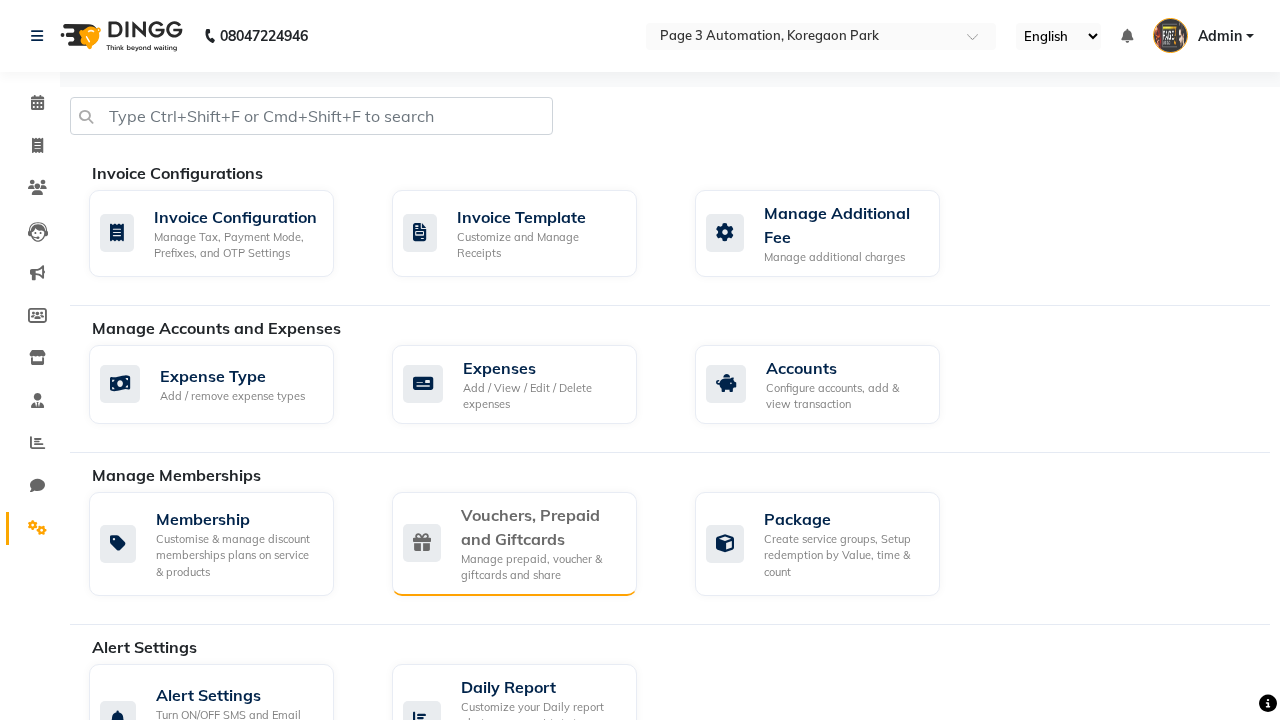 click on "Vouchers, Prepaid and Giftcards" 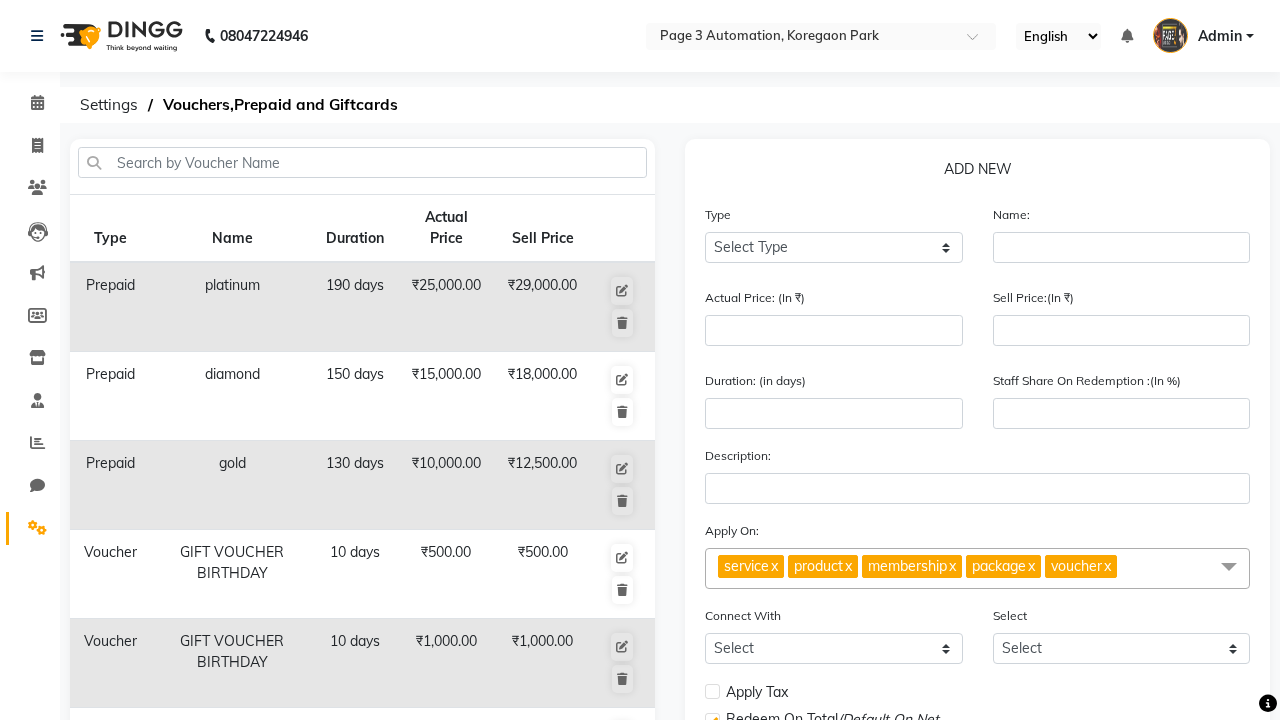 select on "G" 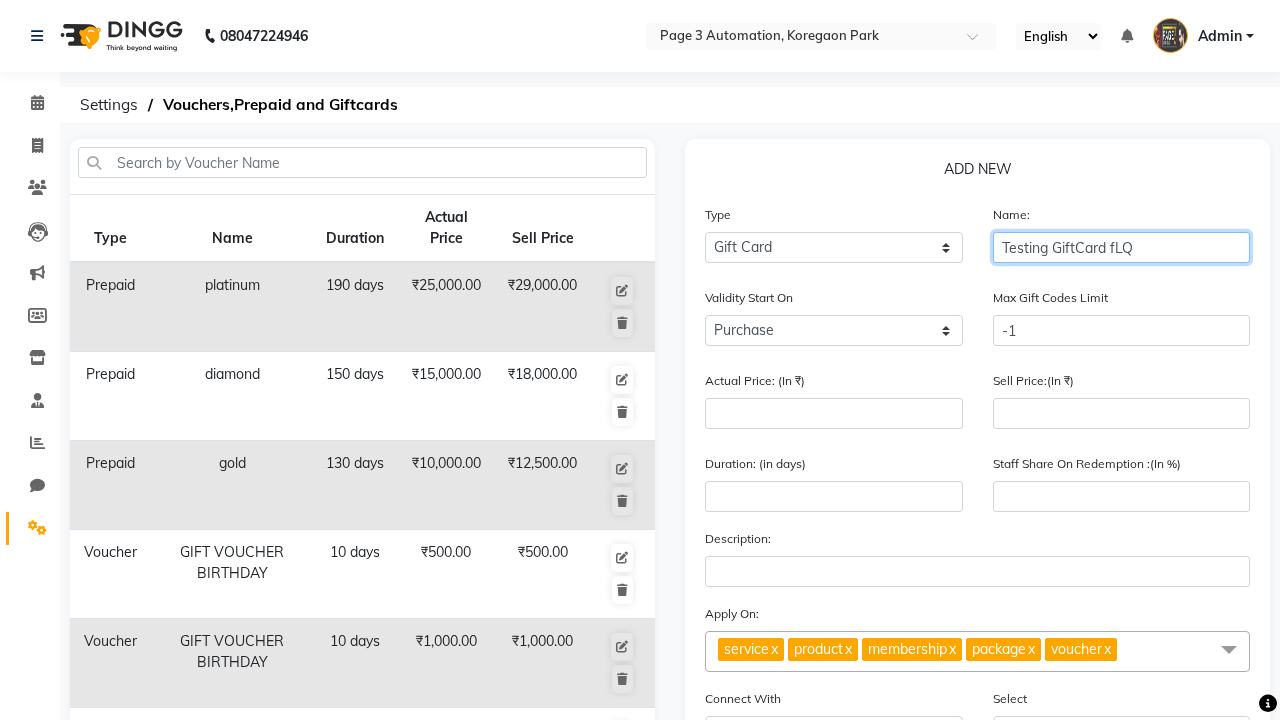 type on "Testing GiftCard fLQ" 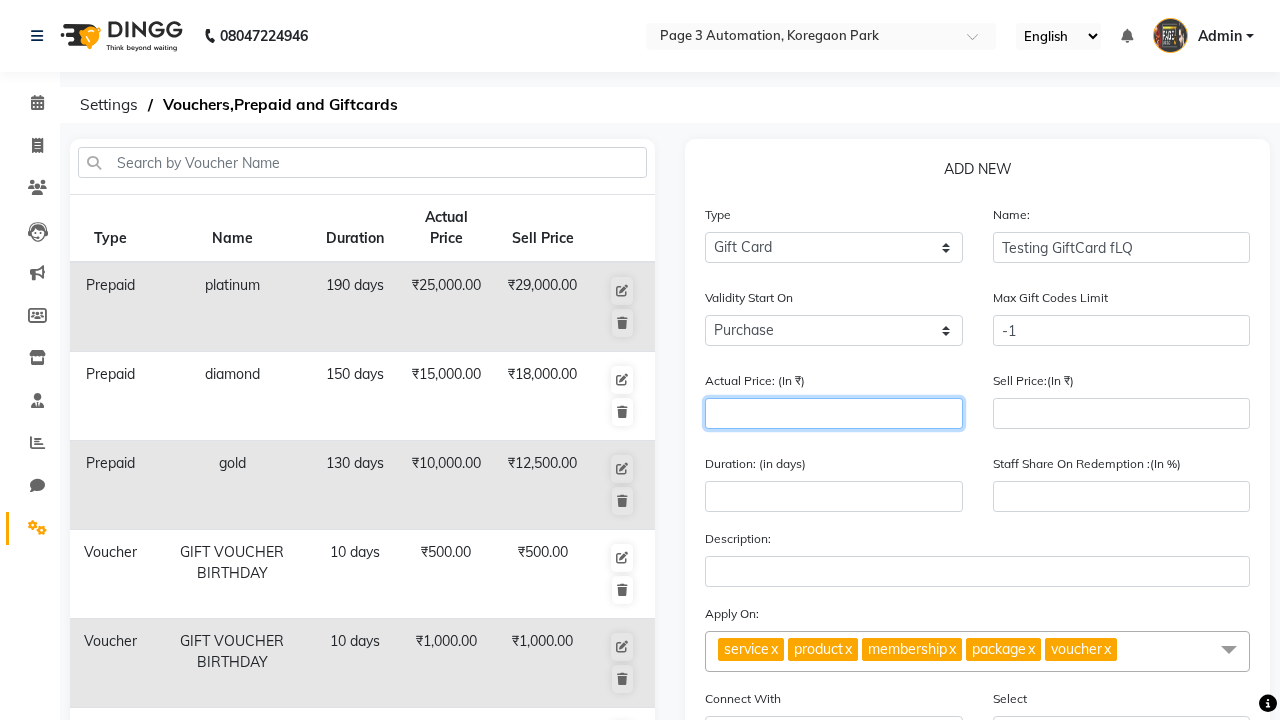type on "1000" 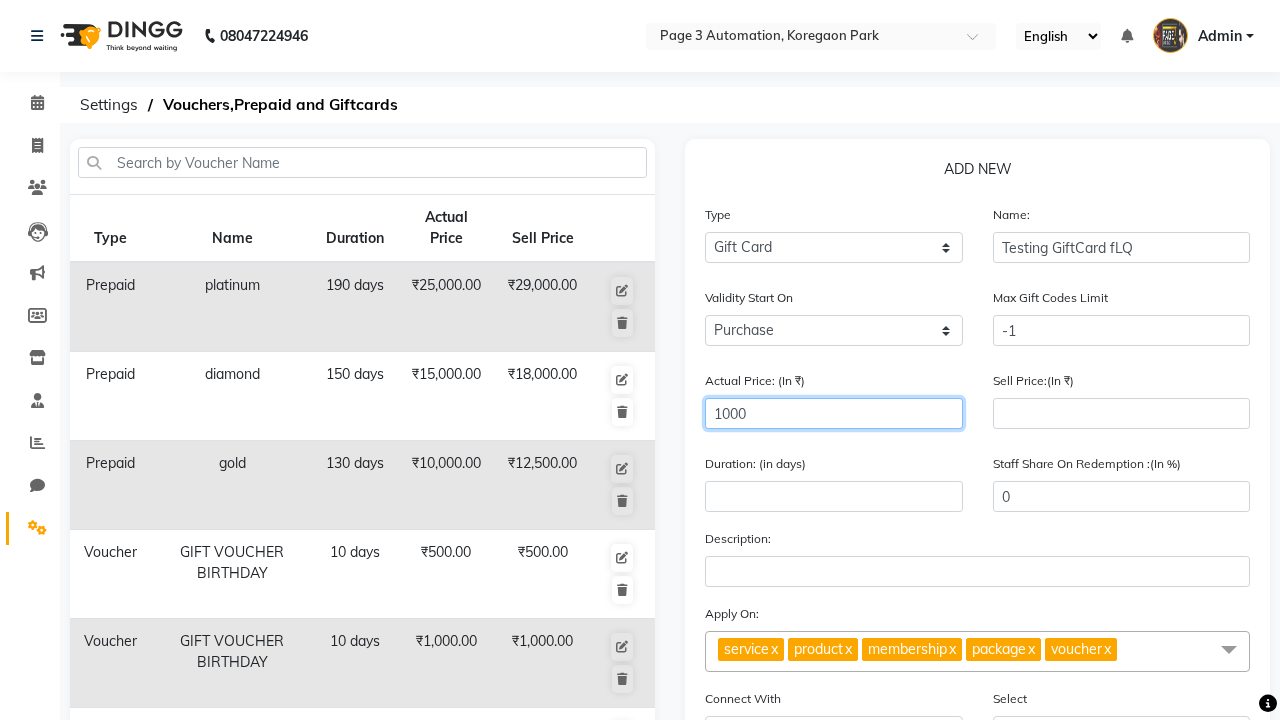 type on "1000" 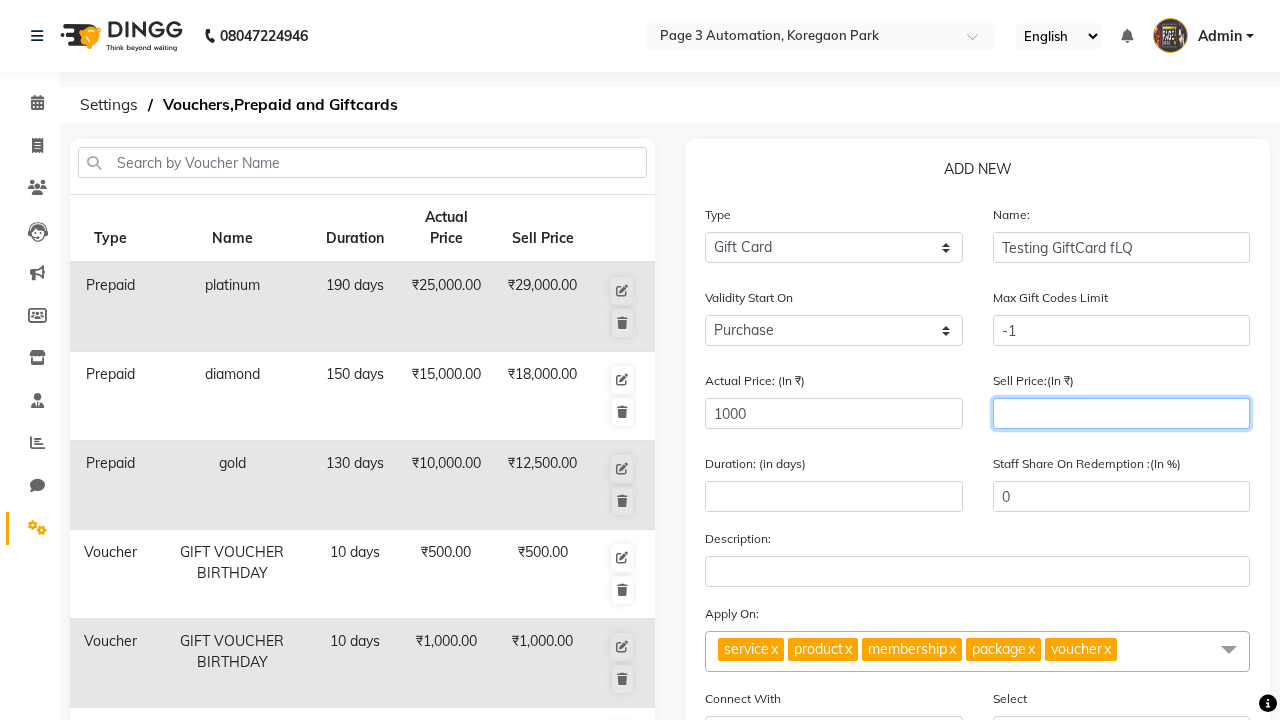 type on "900" 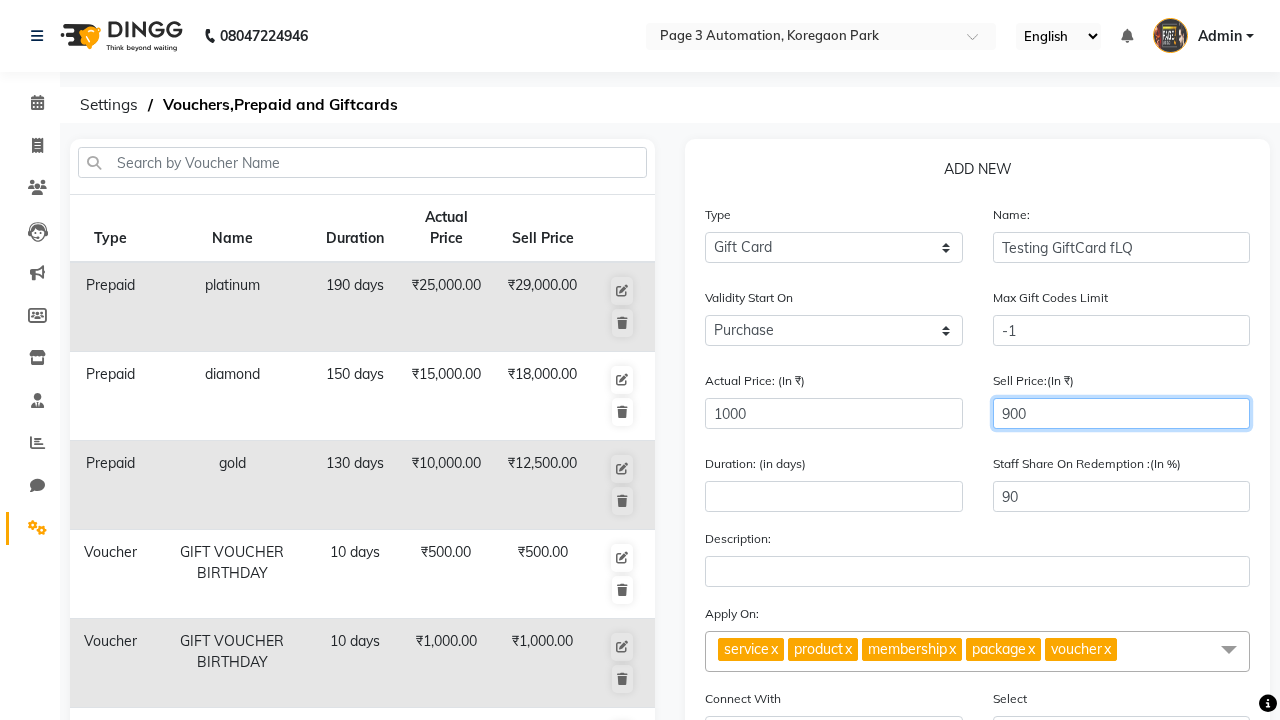 type on "900" 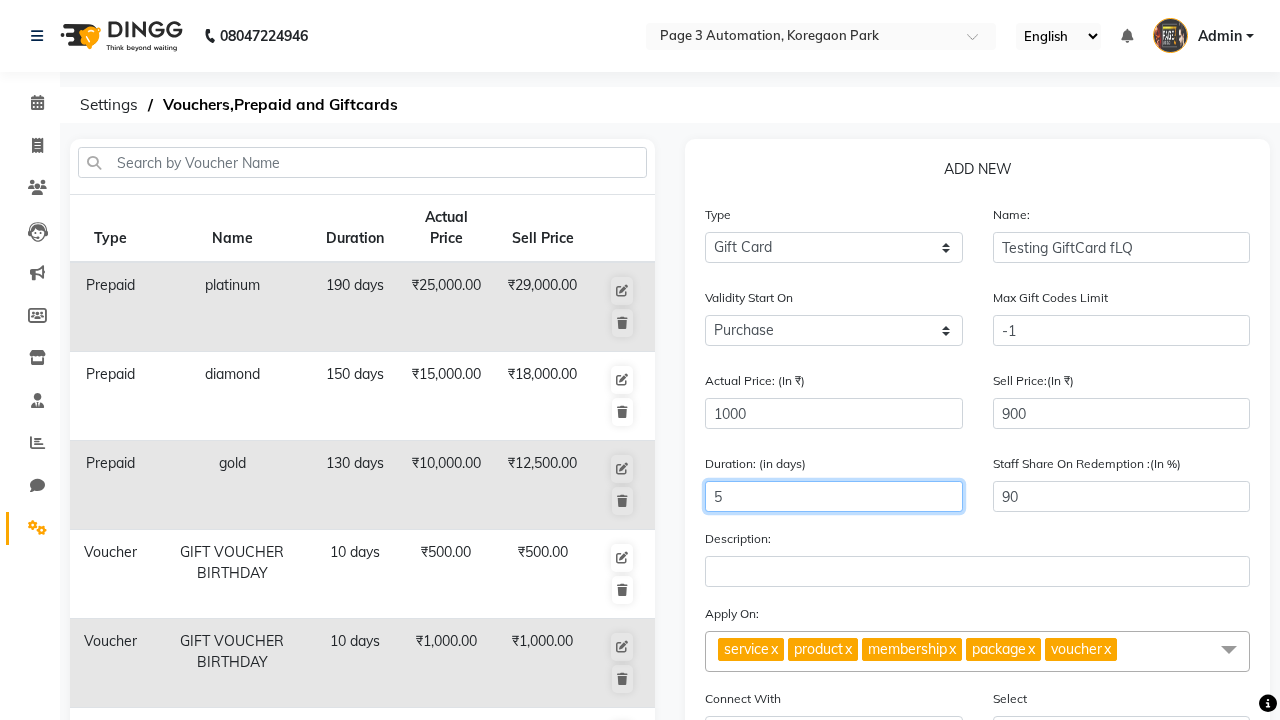 type on "5" 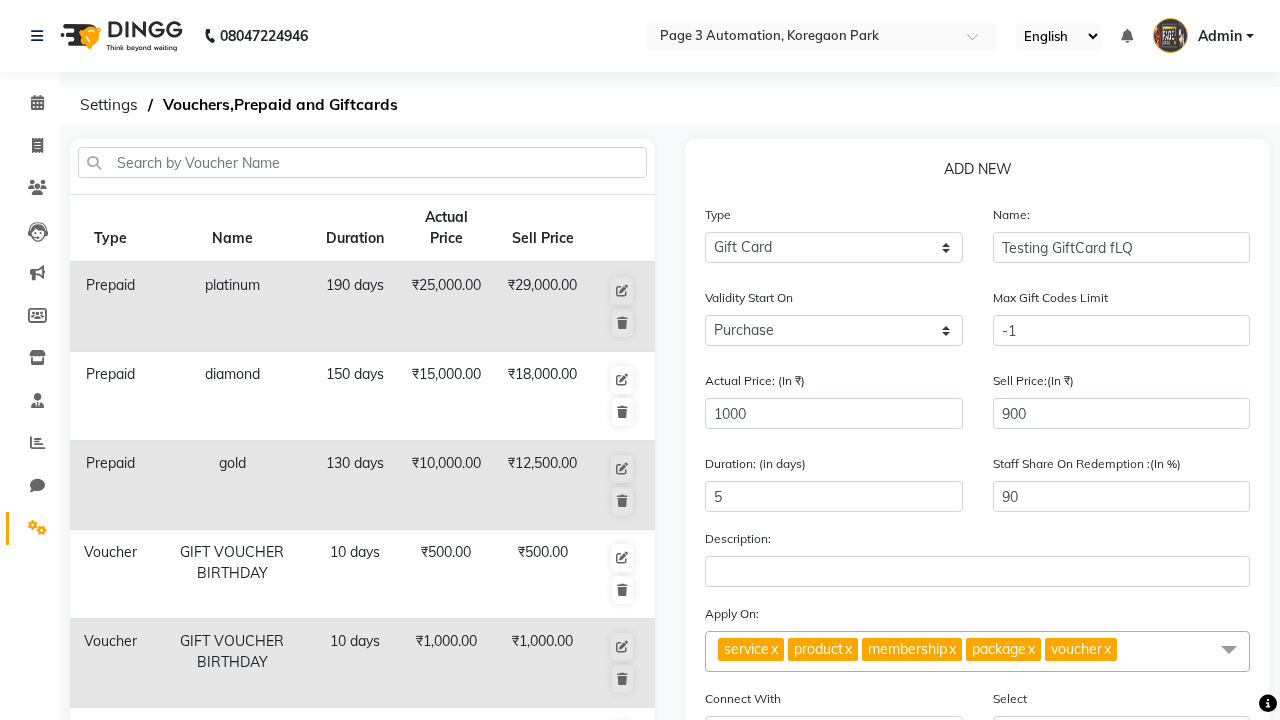 click on "Save" 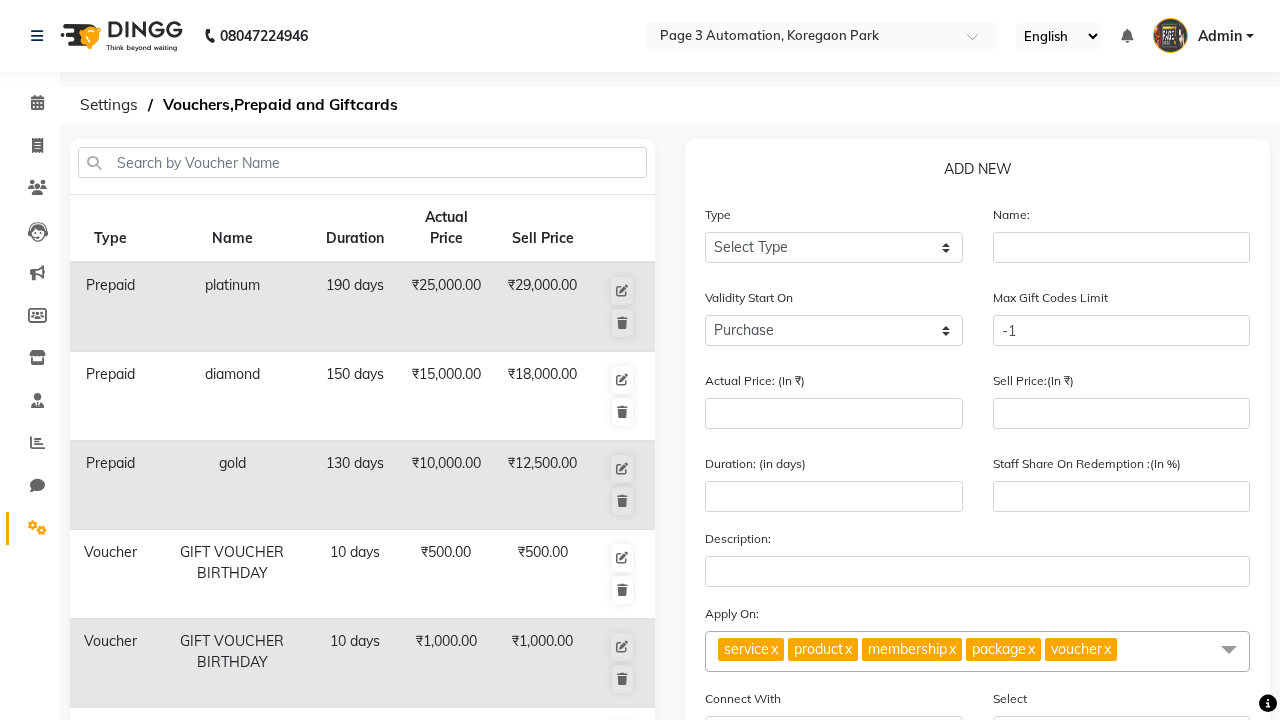 scroll, scrollTop: 522, scrollLeft: 0, axis: vertical 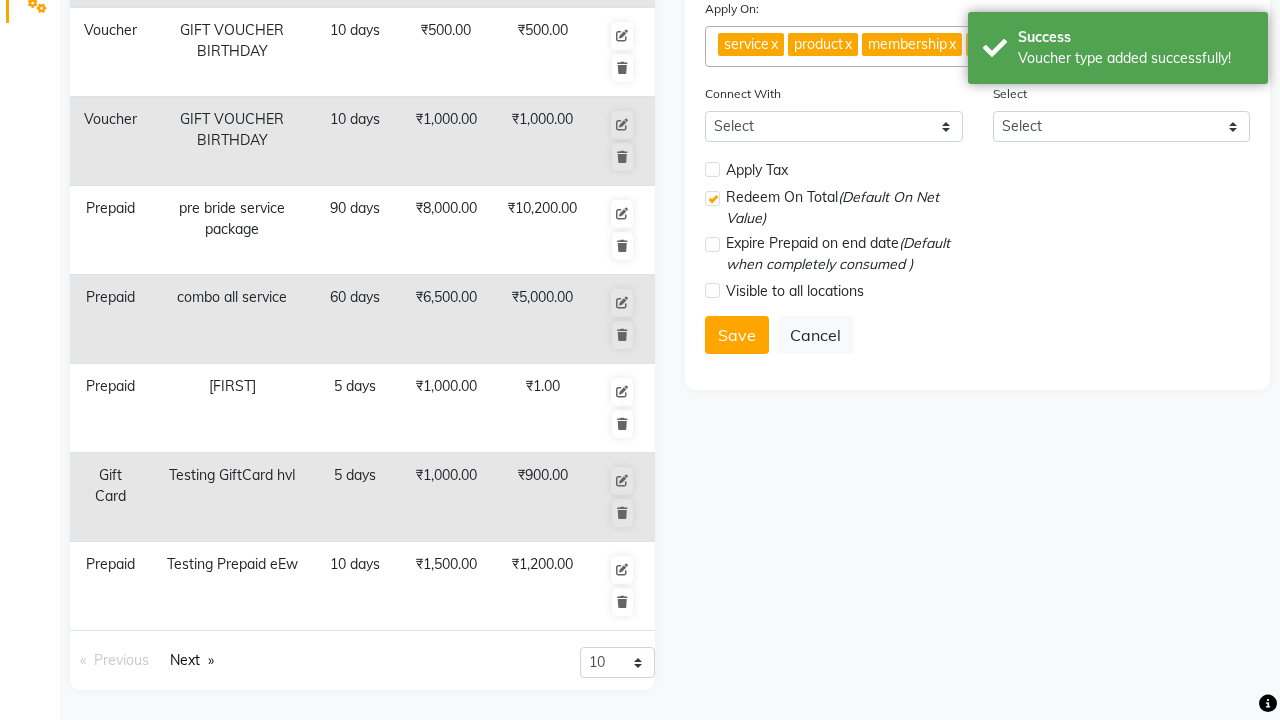 click on "Voucher type added successfully!" at bounding box center (1135, 58) 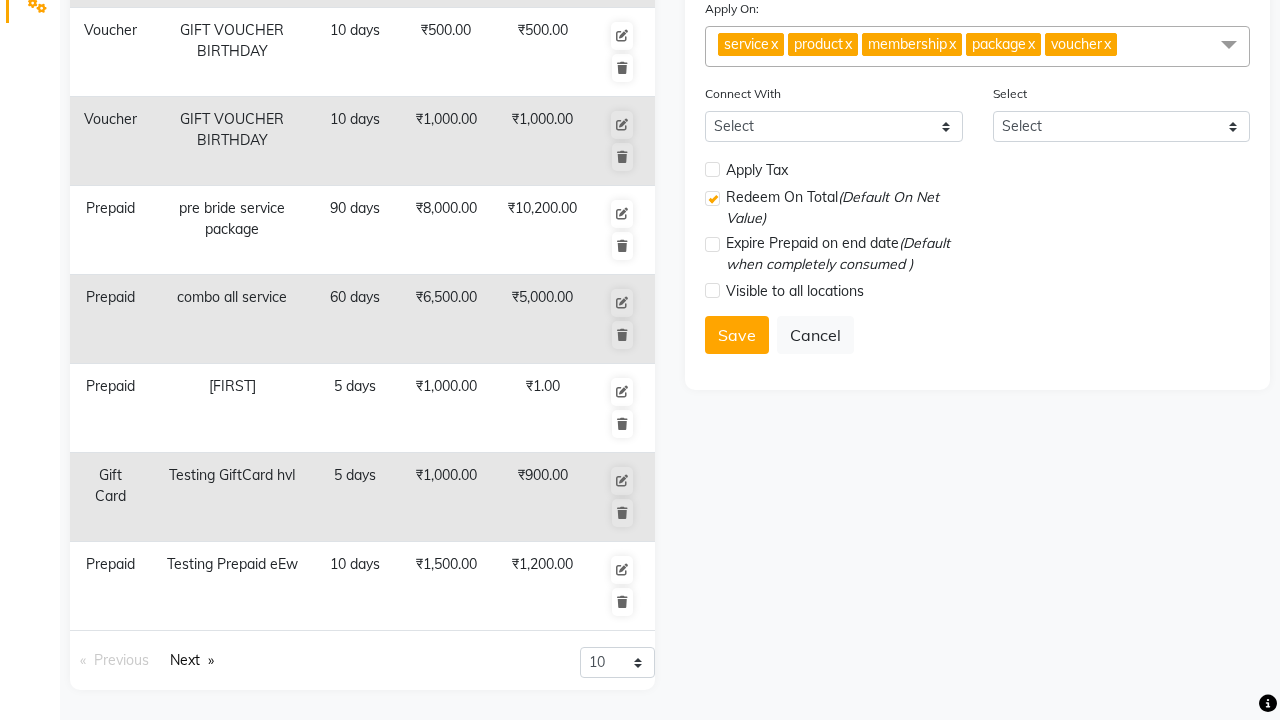click at bounding box center (37, -486) 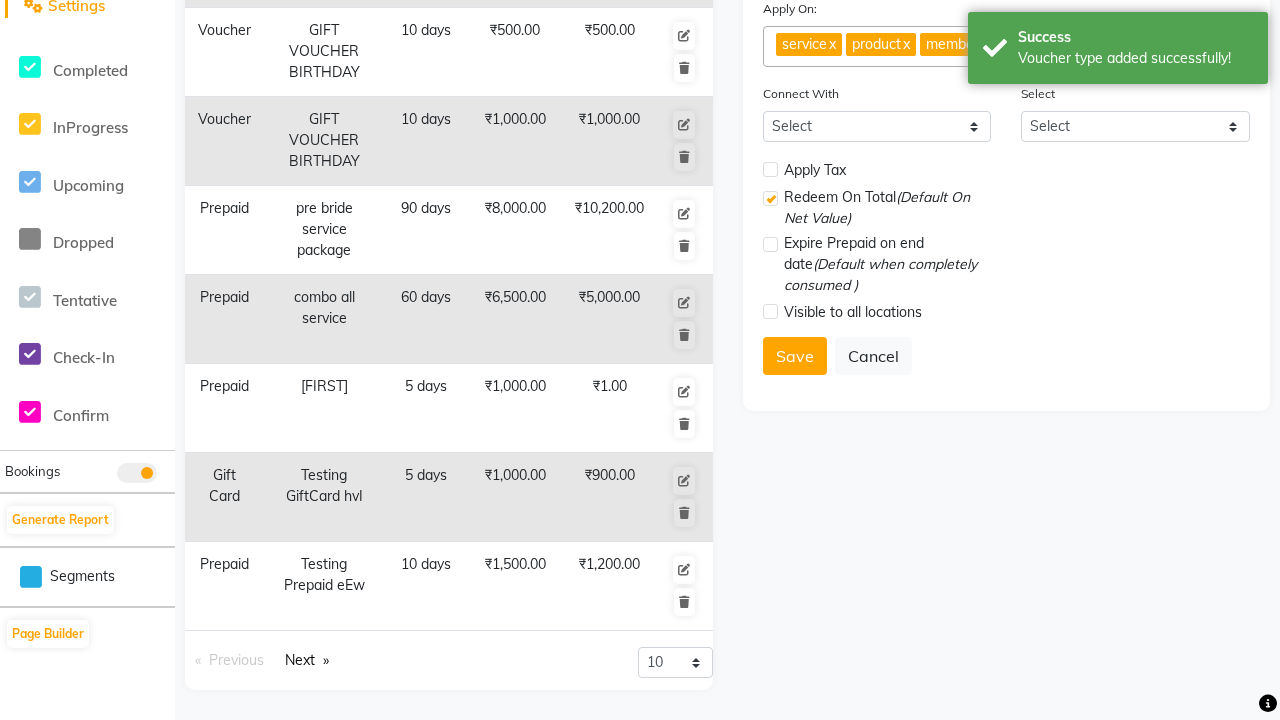 scroll, scrollTop: 0, scrollLeft: 0, axis: both 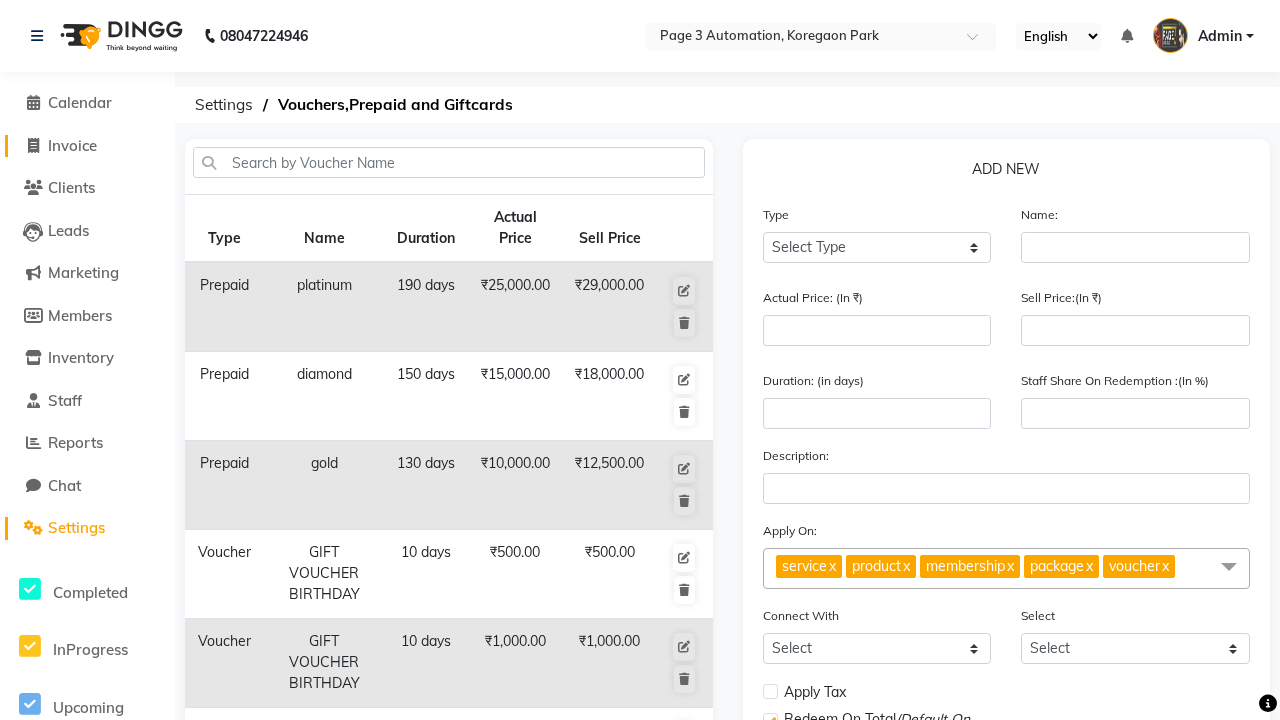 click on "Invoice" 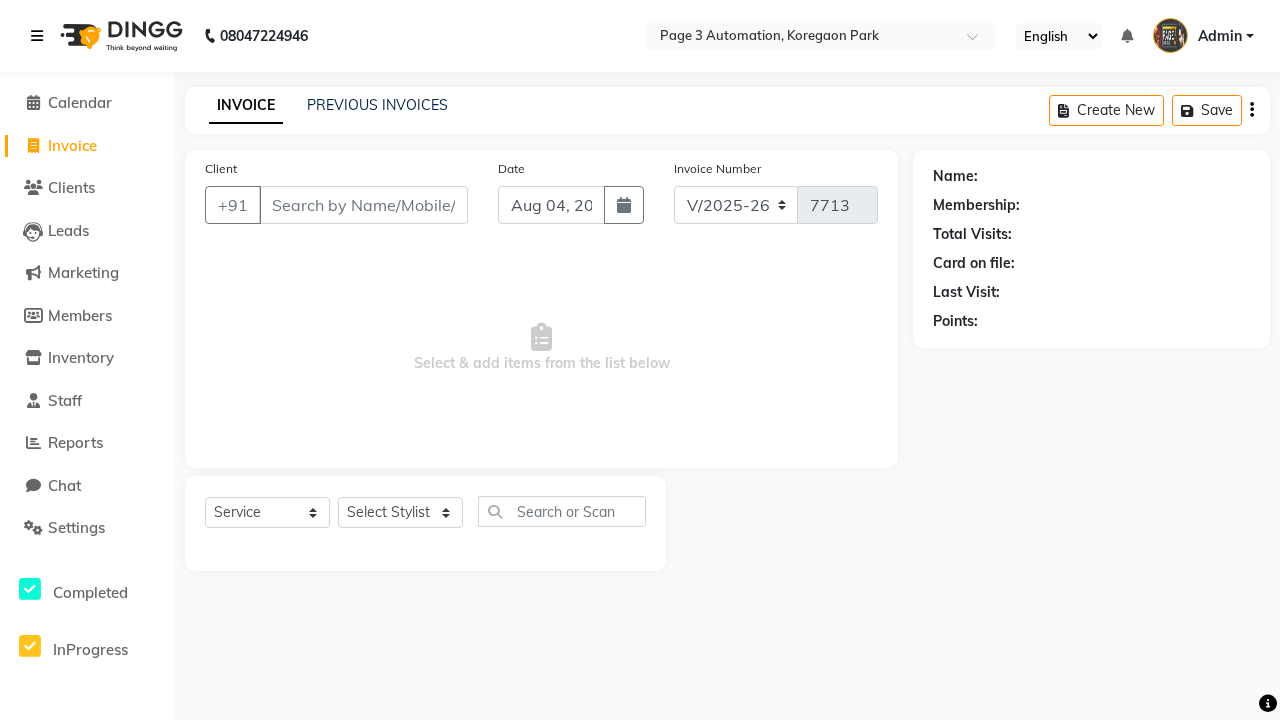 click at bounding box center (37, 36) 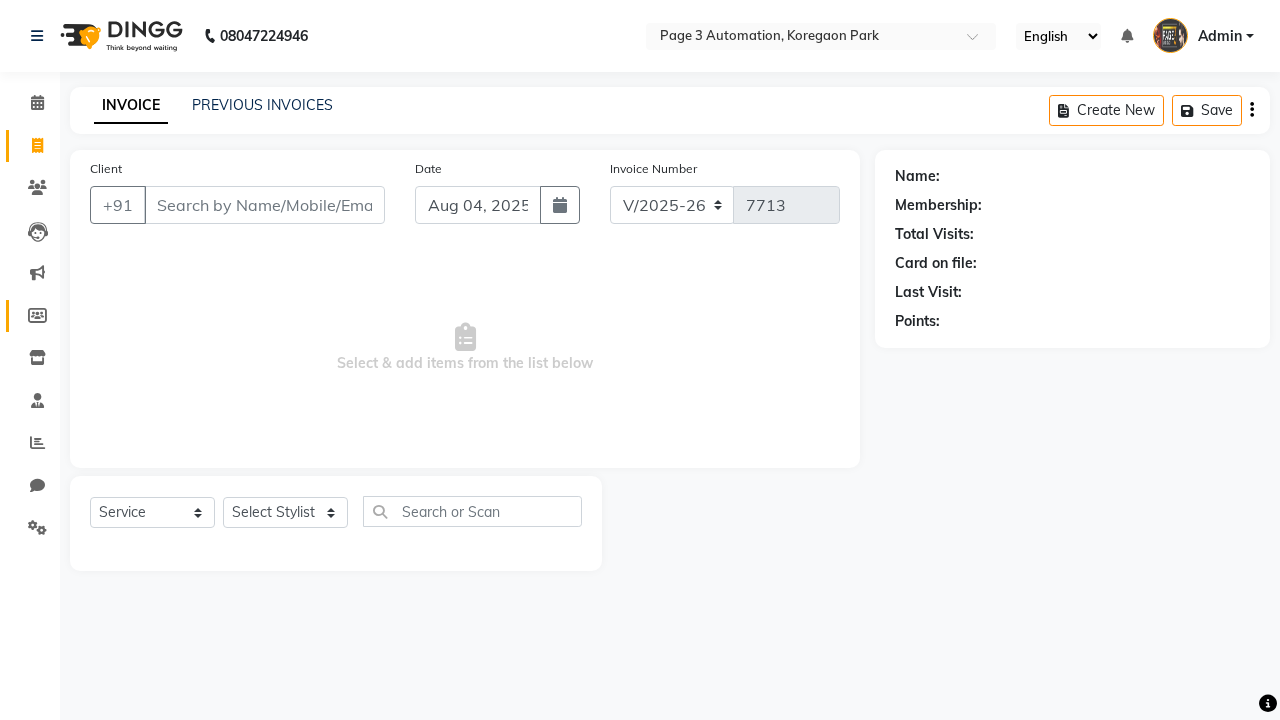 click 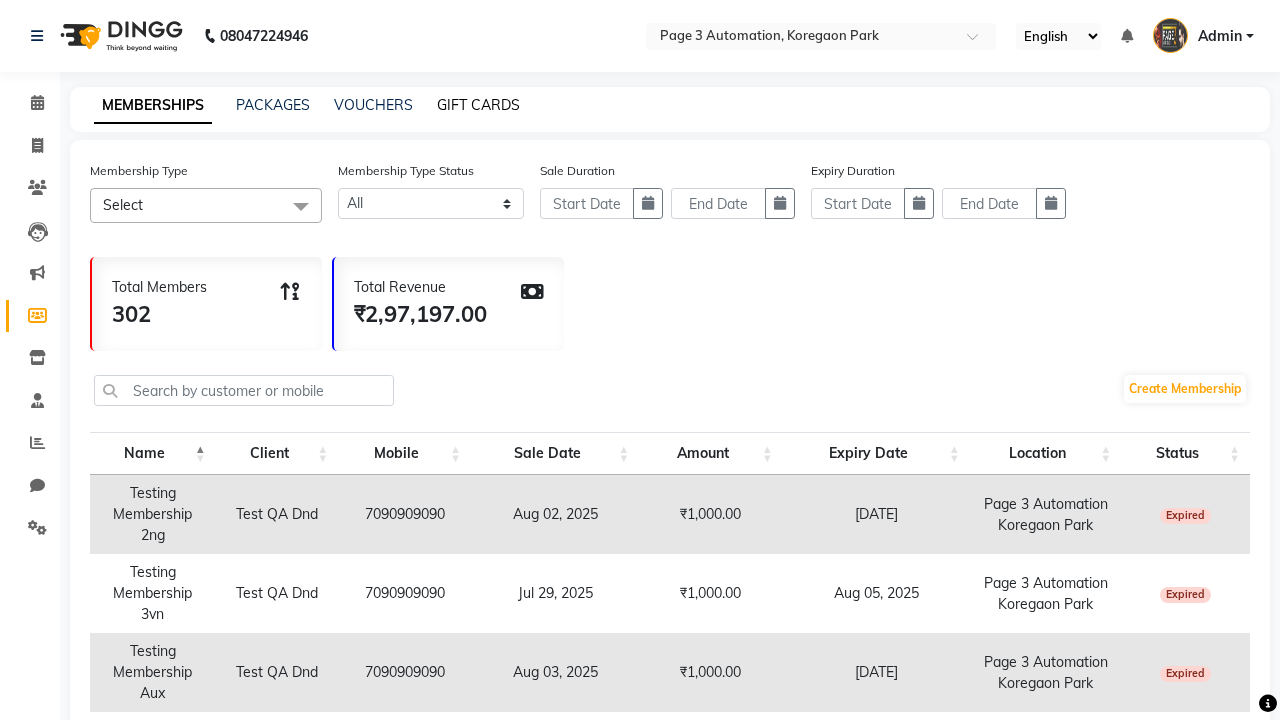 click on "GIFT CARDS" 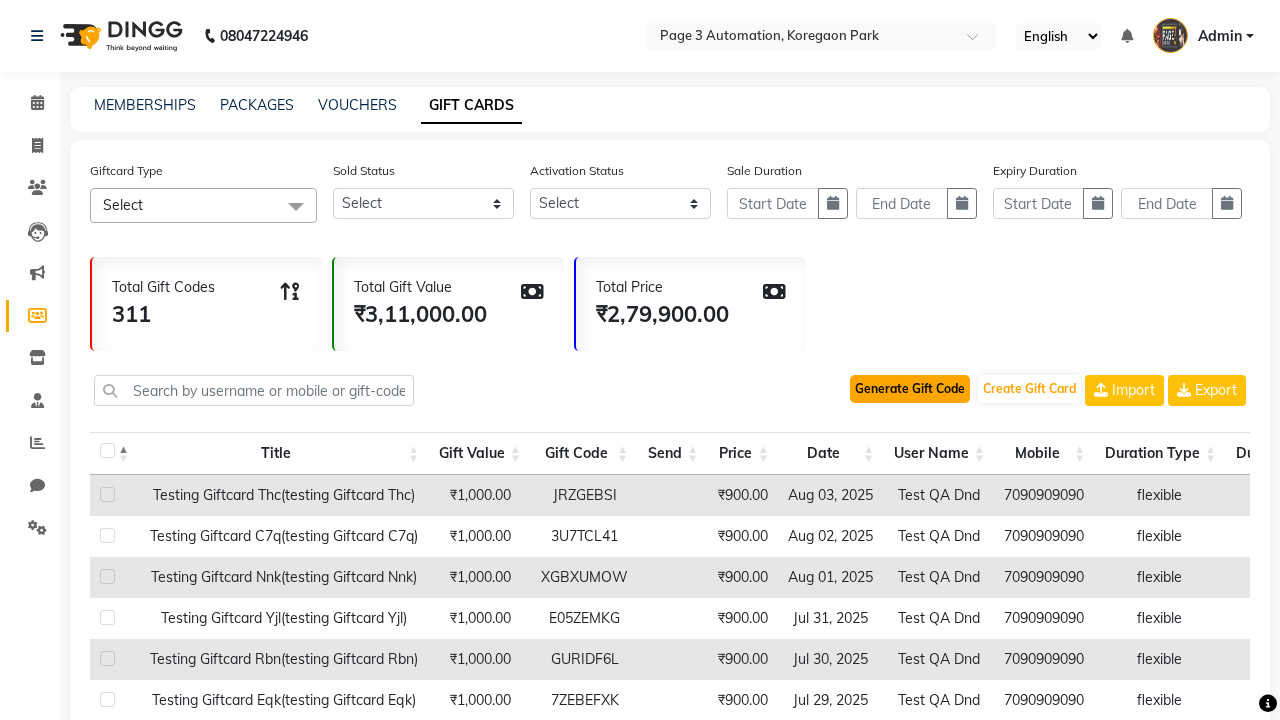 click on "Generate Gift Code" 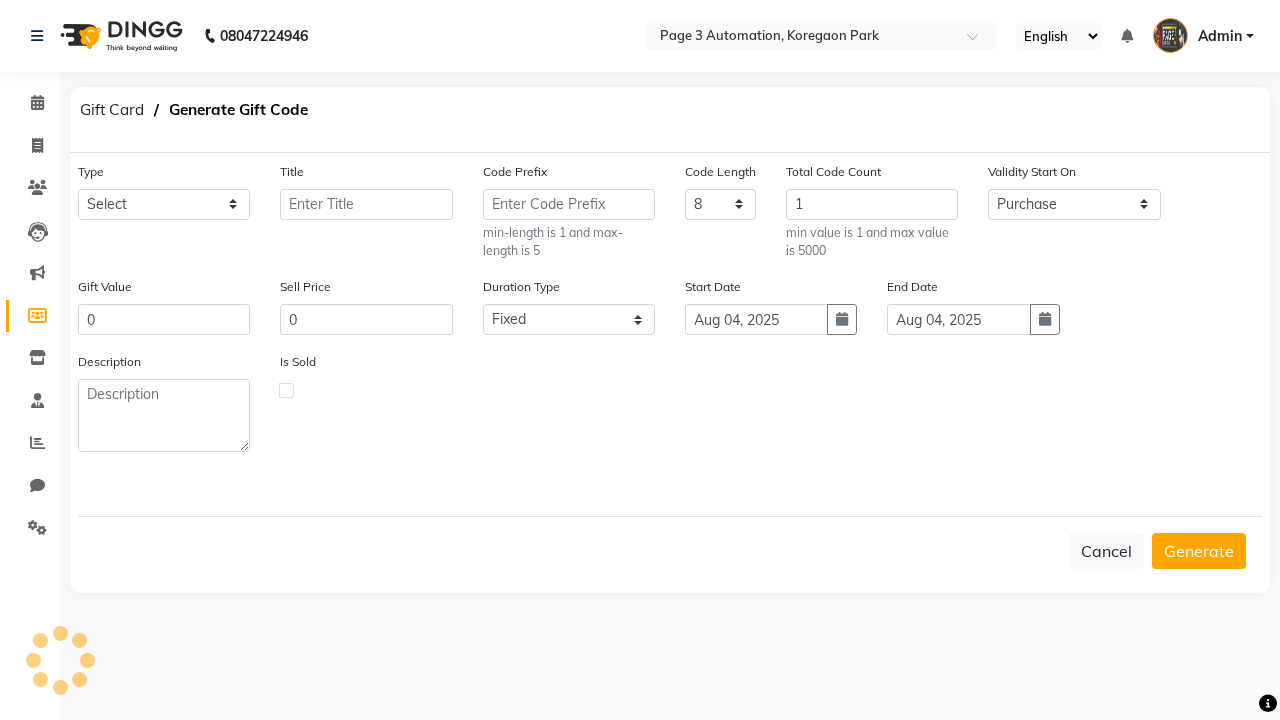 select on "23981" 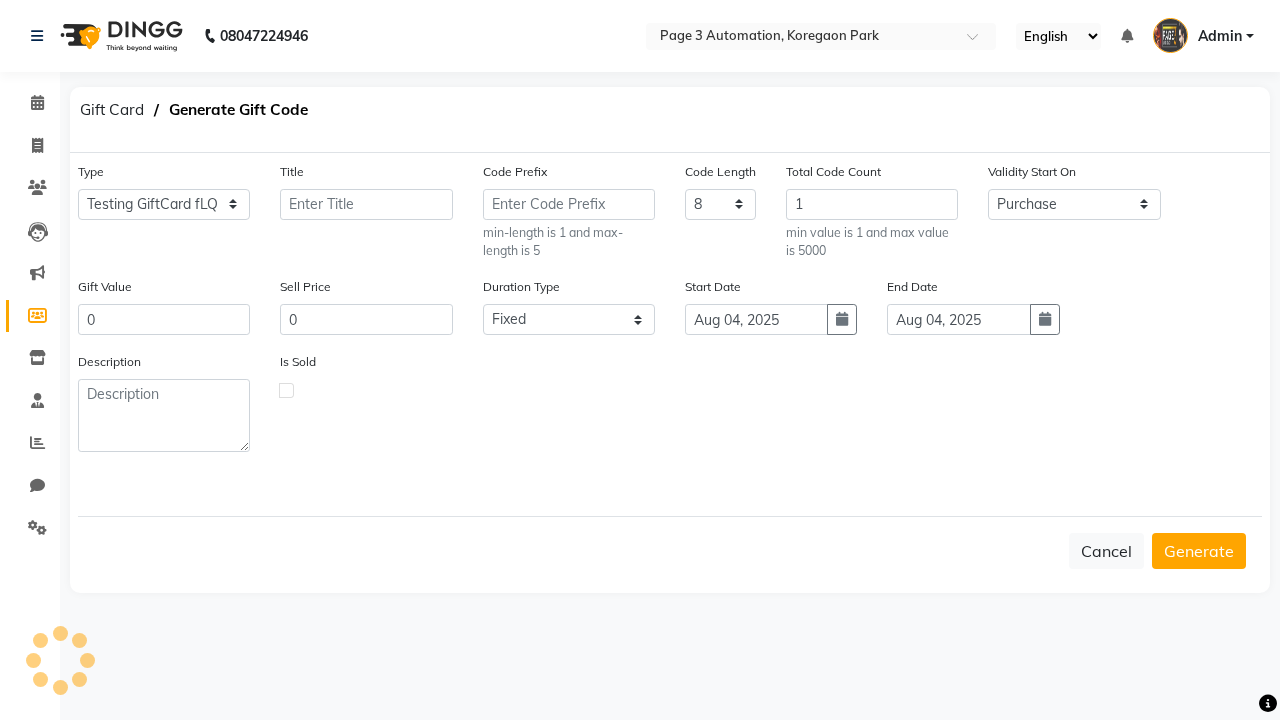 type on "Testing GiftCard fLQ" 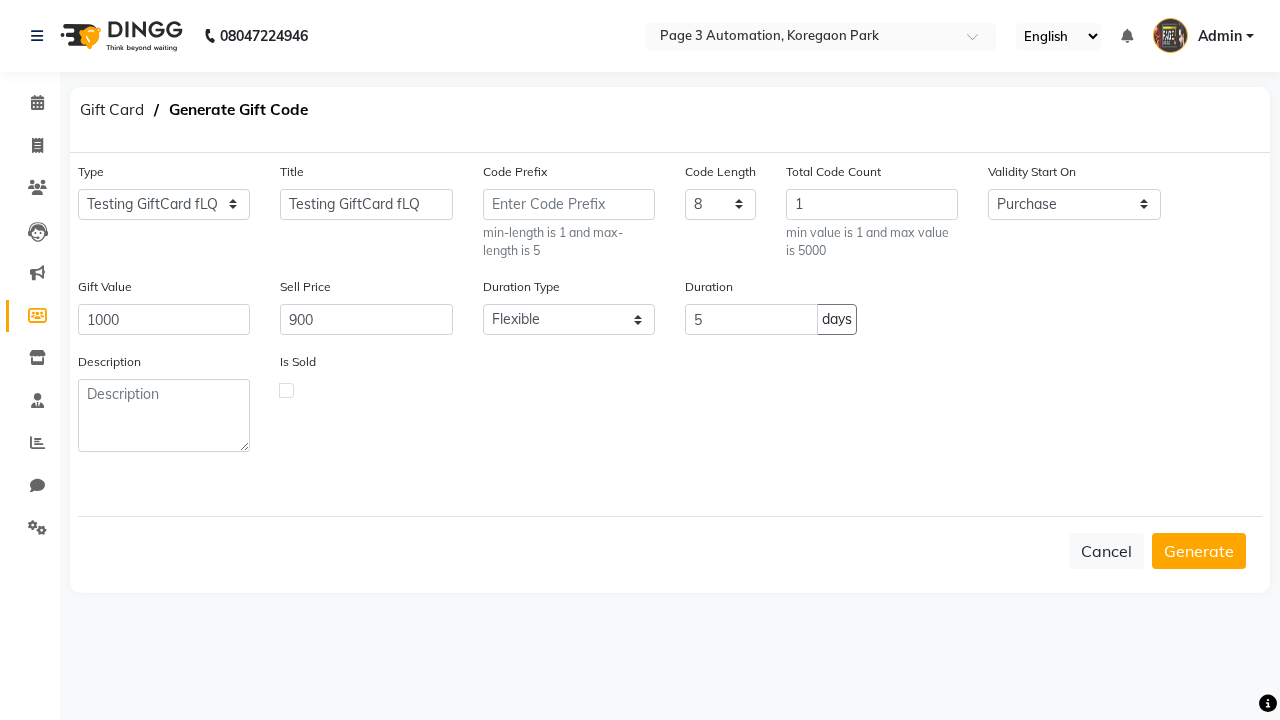 click 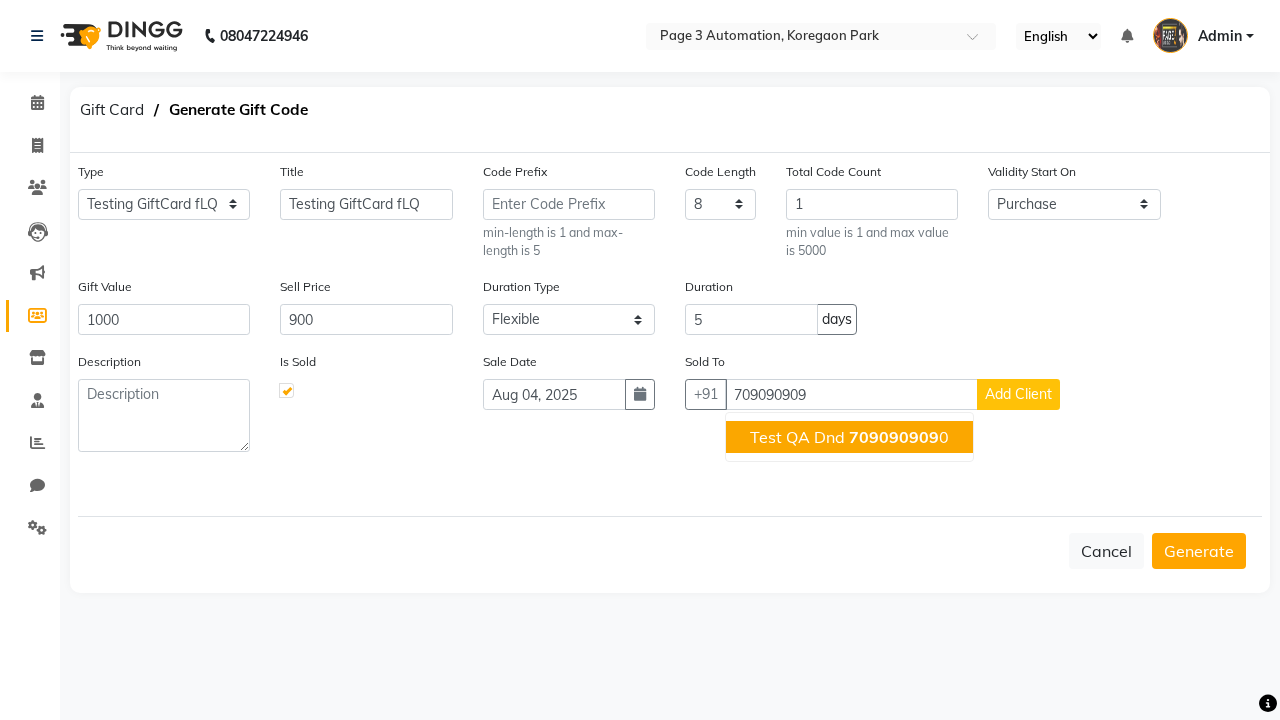 click on "709090909" 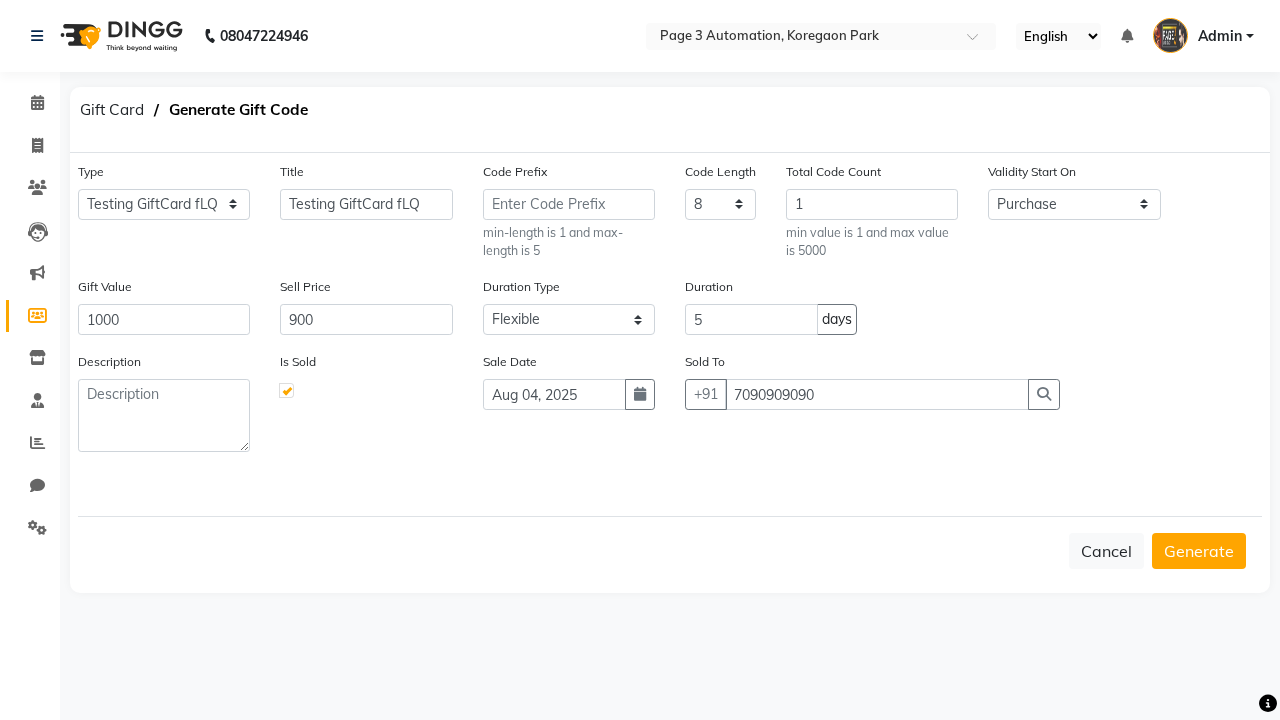 type on "7090909090" 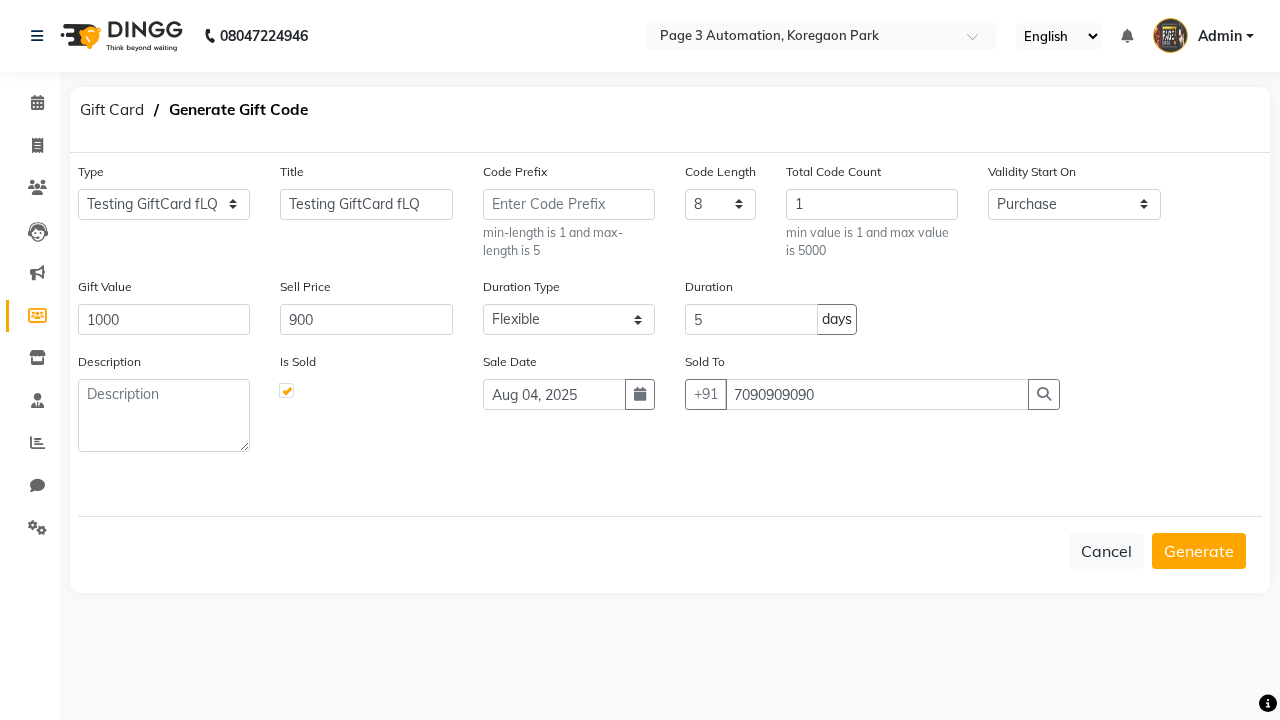 click on "Generate" 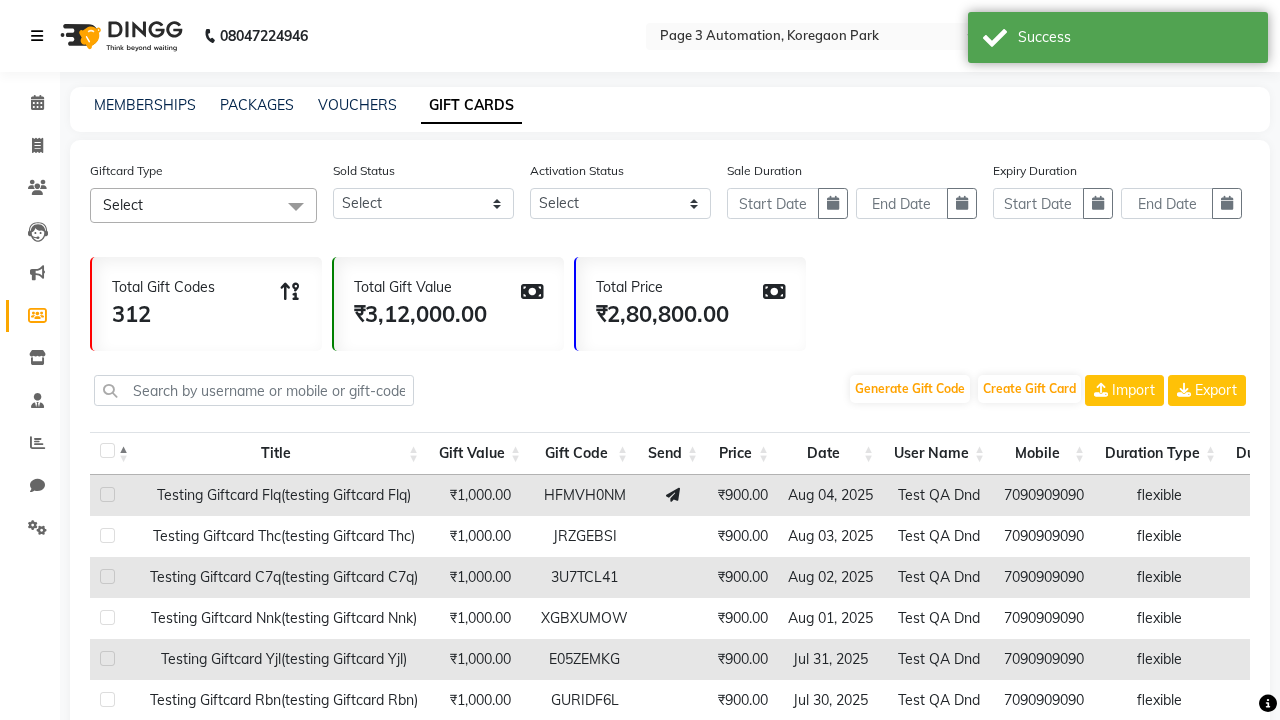 click at bounding box center (37, 36) 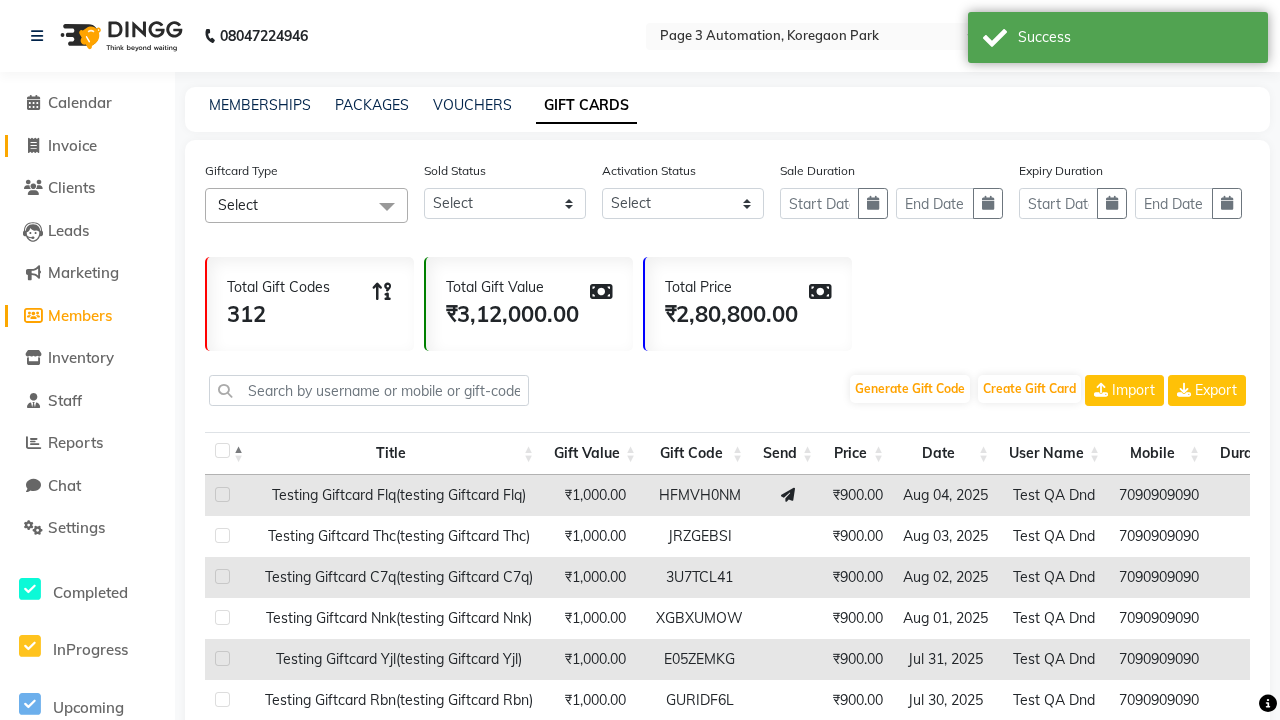 click on "Invoice" 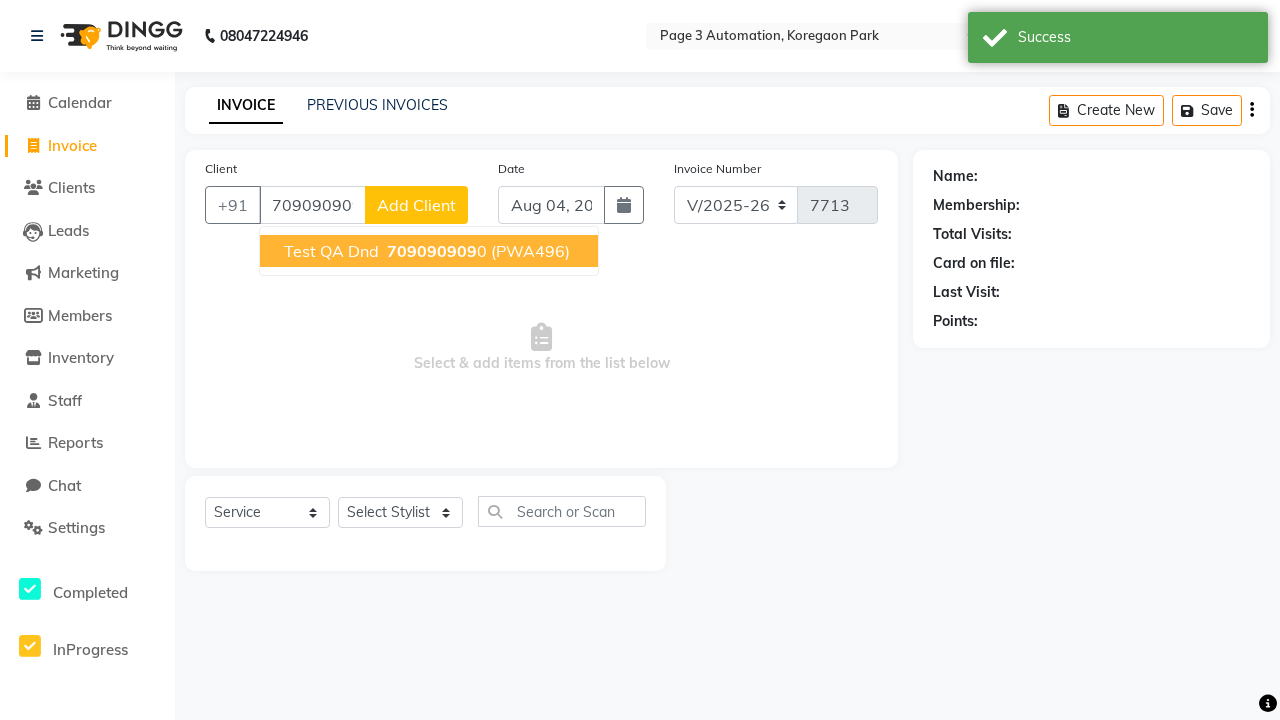 click on "709090909" at bounding box center (432, 251) 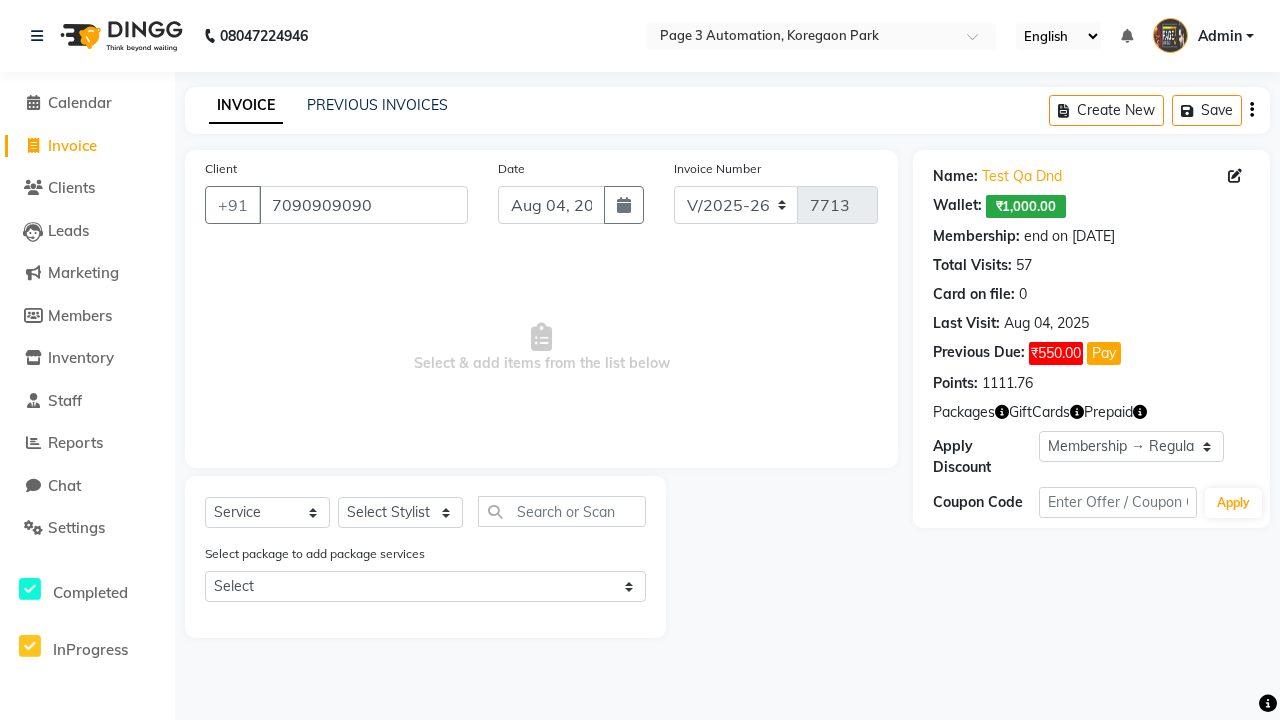 select on "0:" 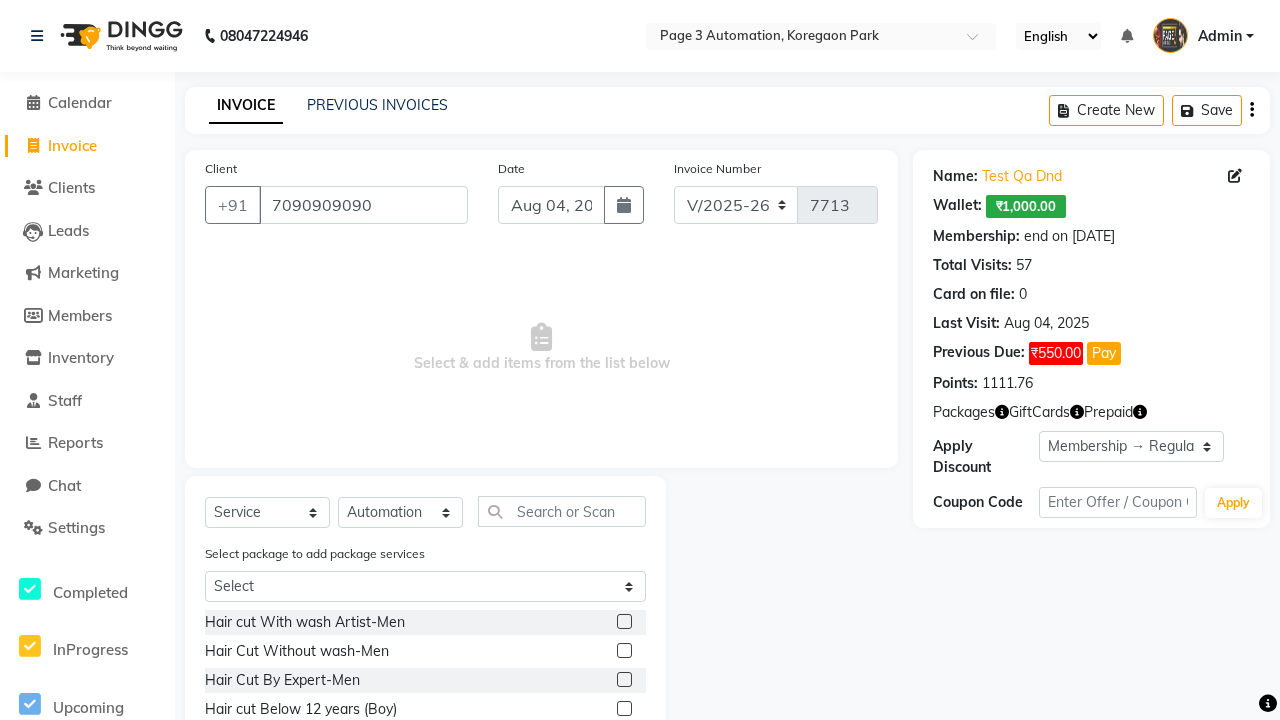 click 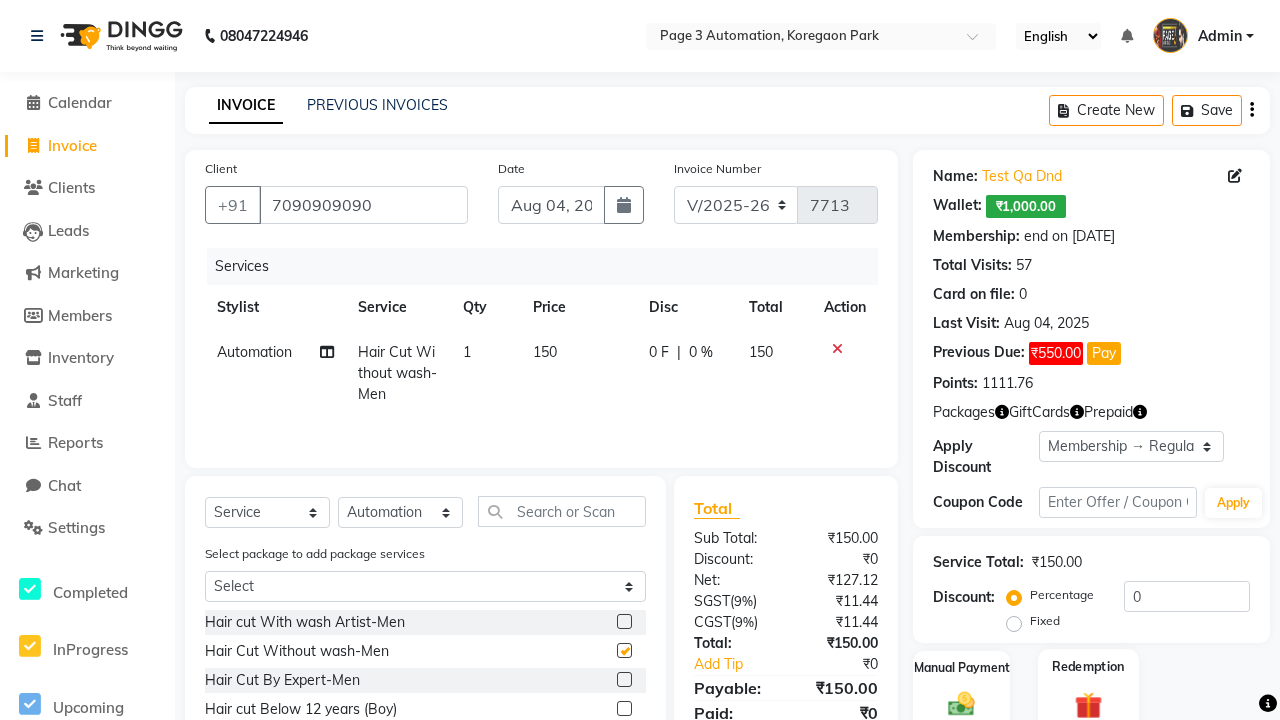 click 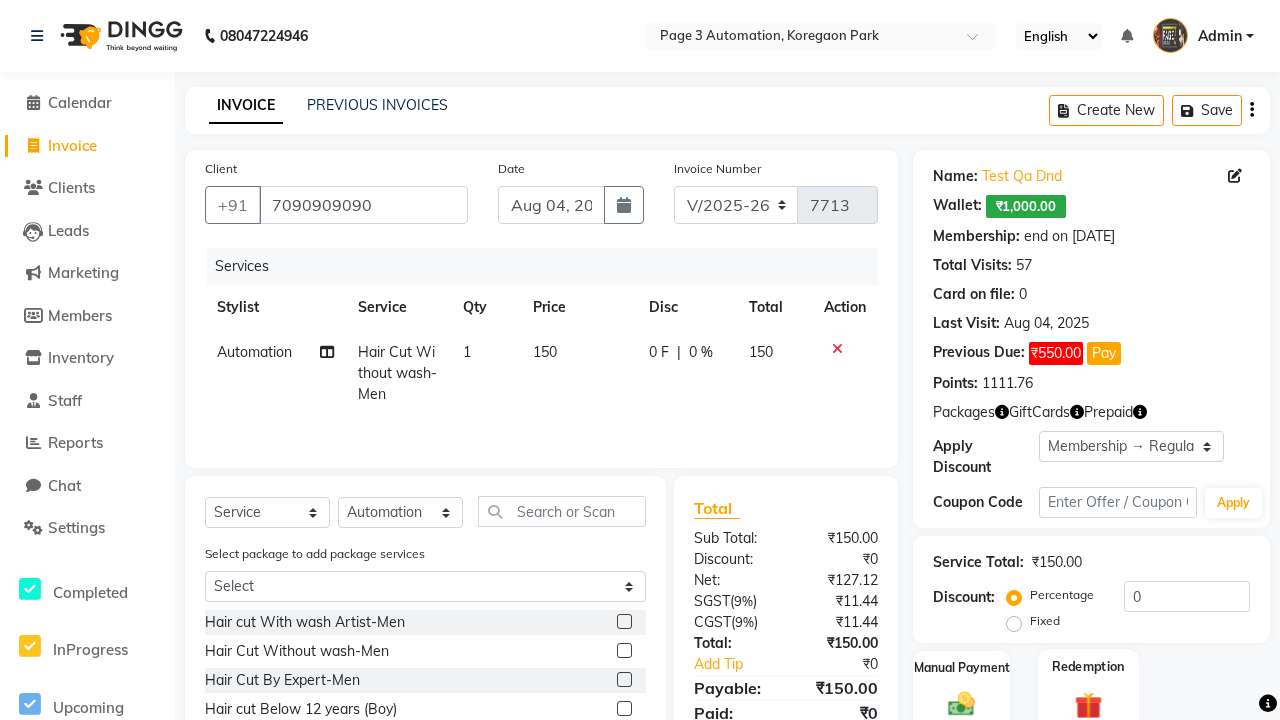 checkbox on "false" 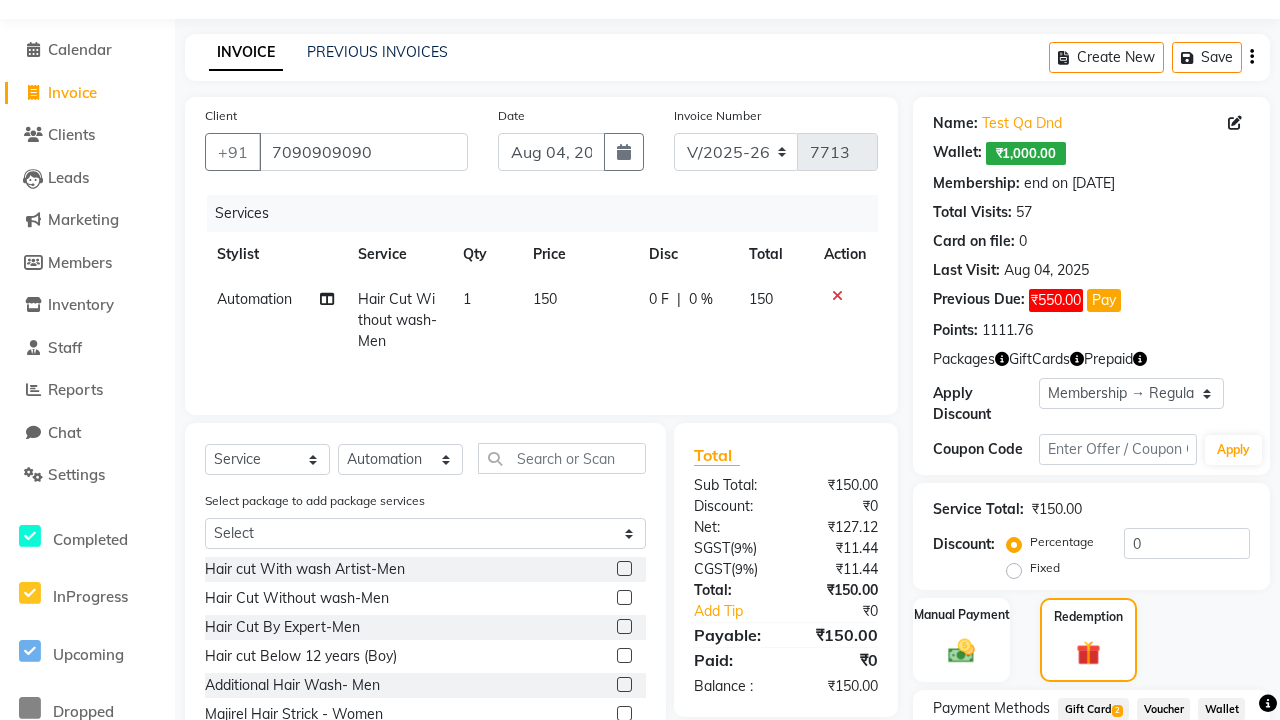 click on "Gift Card  2" 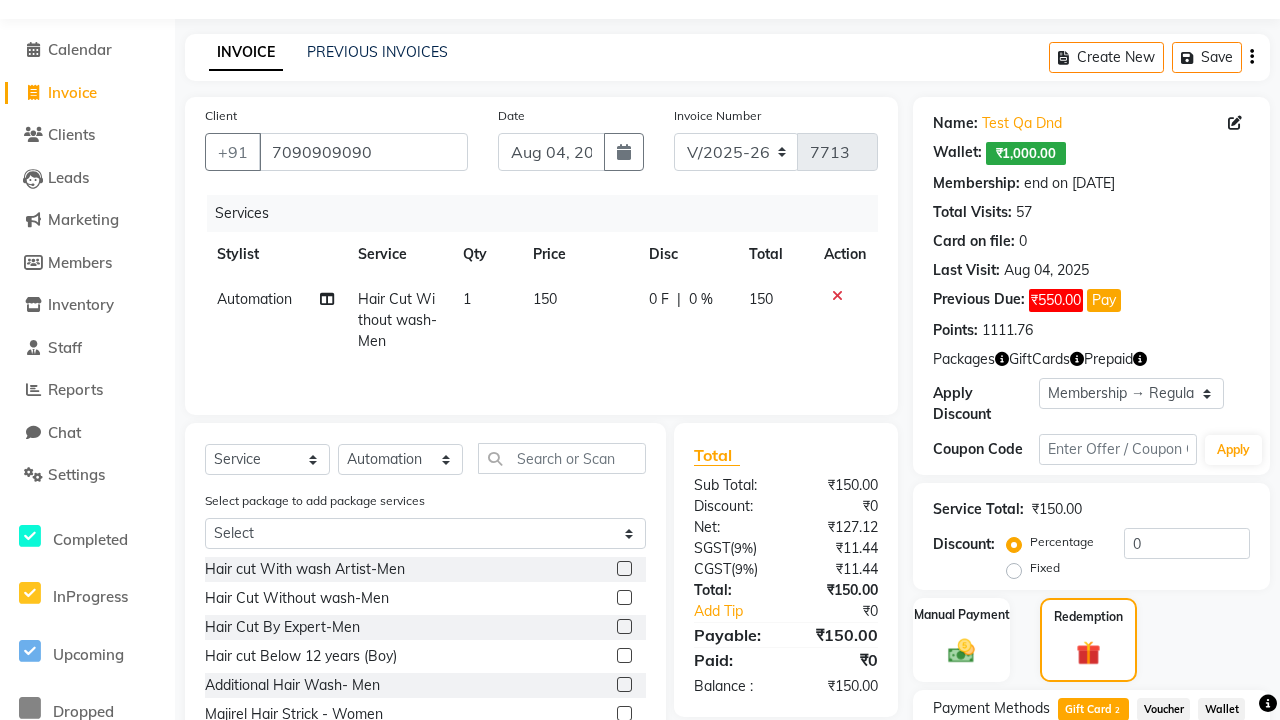 scroll, scrollTop: 168, scrollLeft: 0, axis: vertical 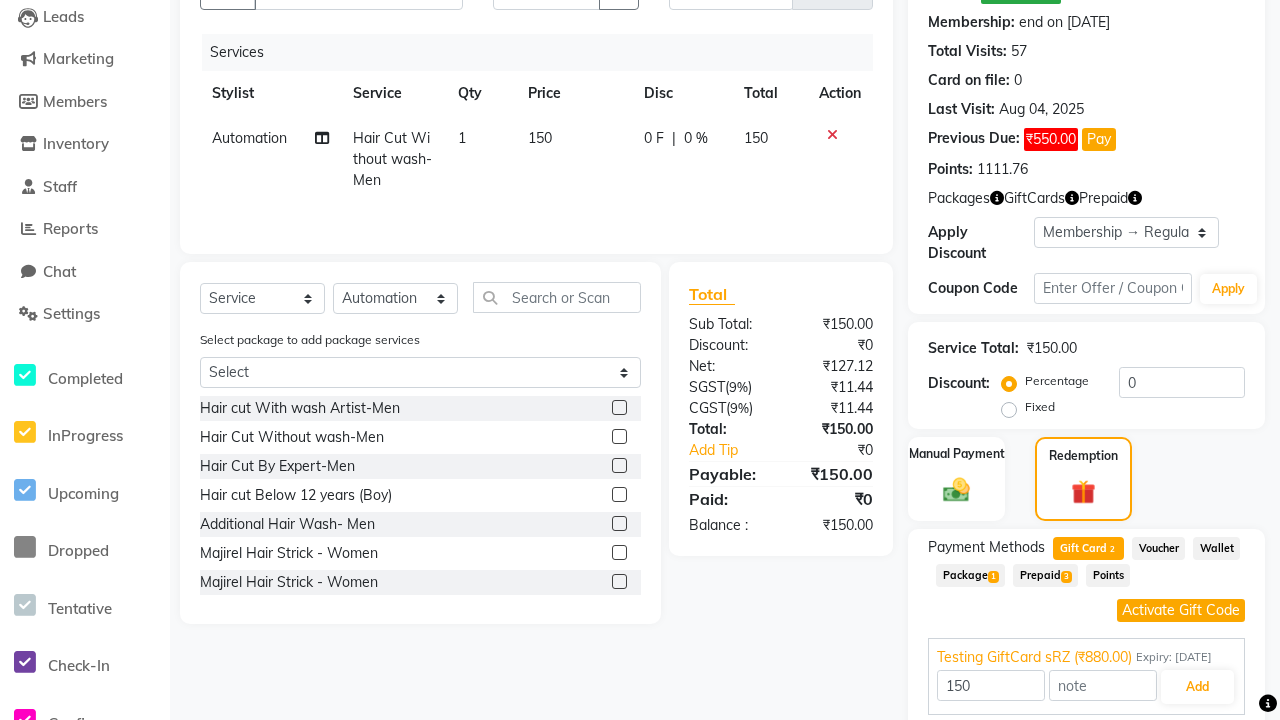 click on "Activate Gift Code" 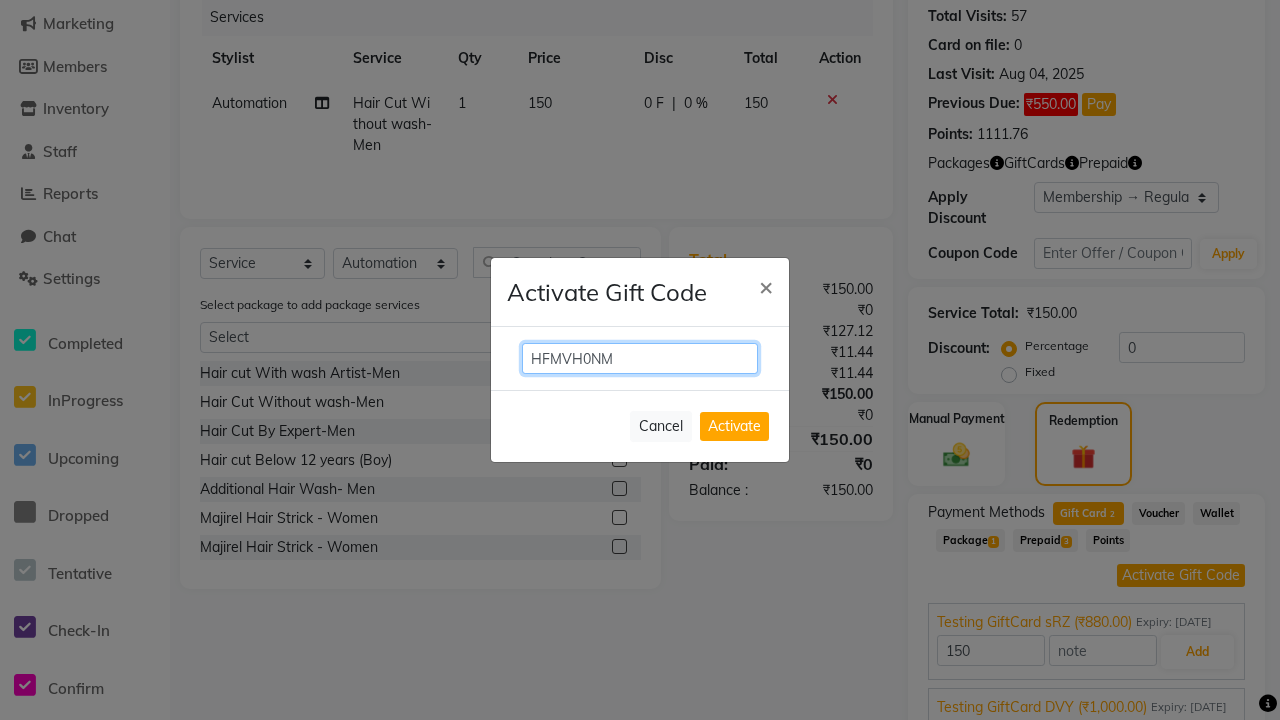 scroll, scrollTop: 377, scrollLeft: 0, axis: vertical 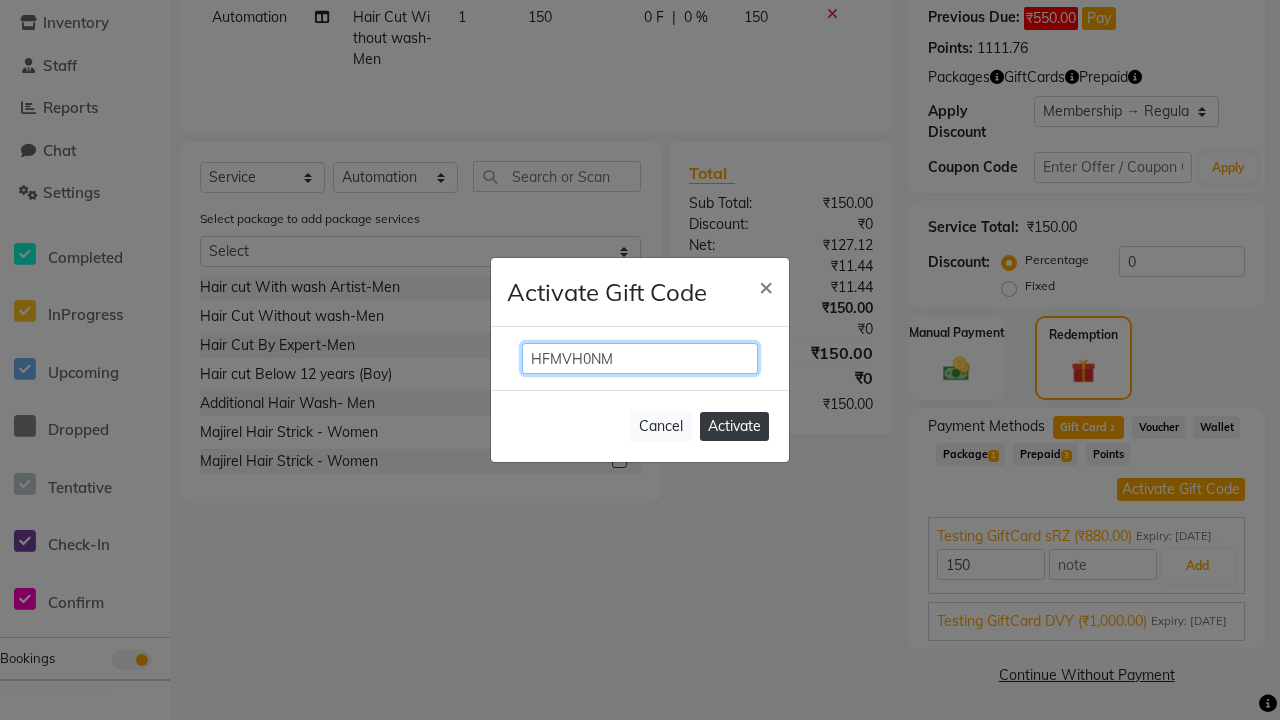 type on "HFMVH0NM" 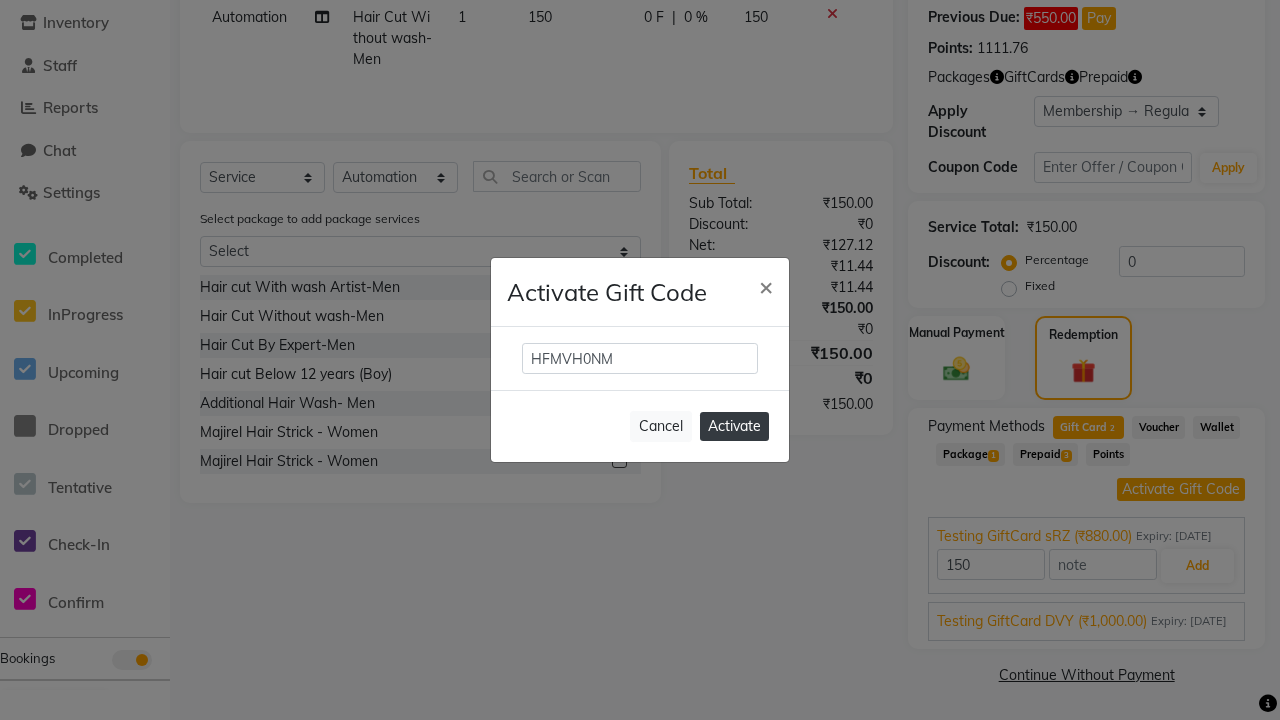click on "Activate" 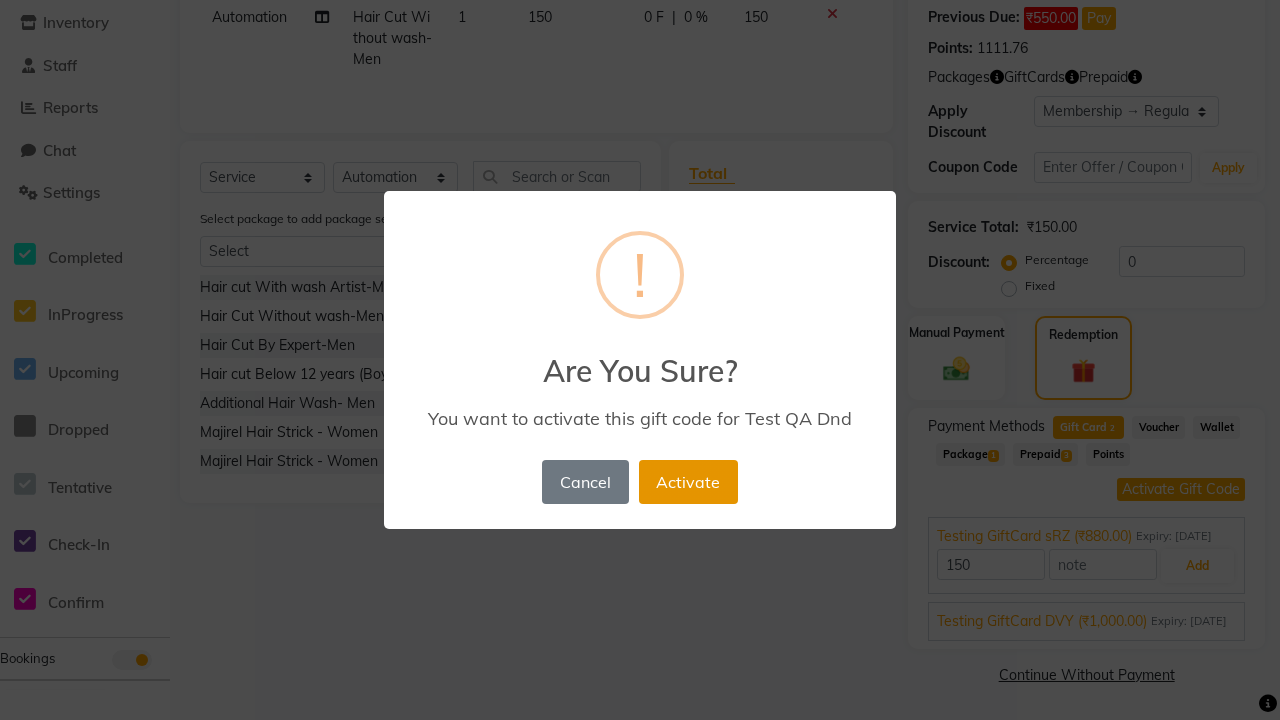 click on "Activate" at bounding box center [688, 482] 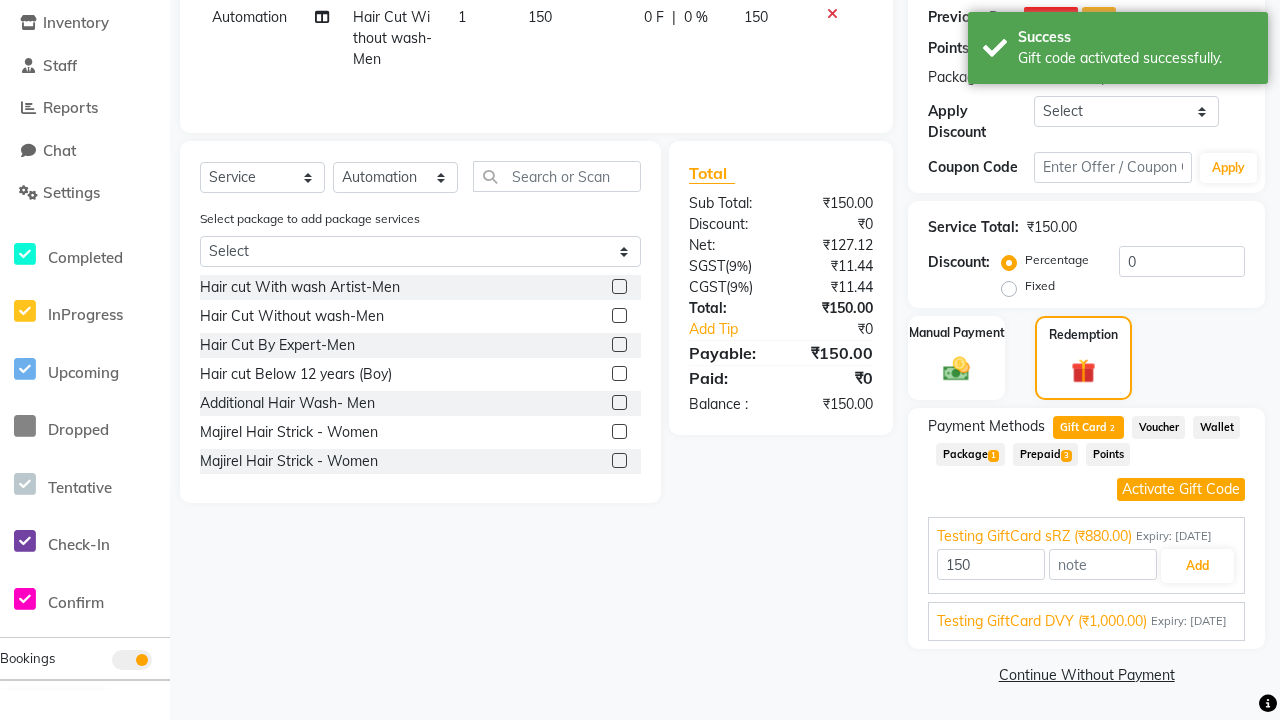 scroll, scrollTop: 346, scrollLeft: 0, axis: vertical 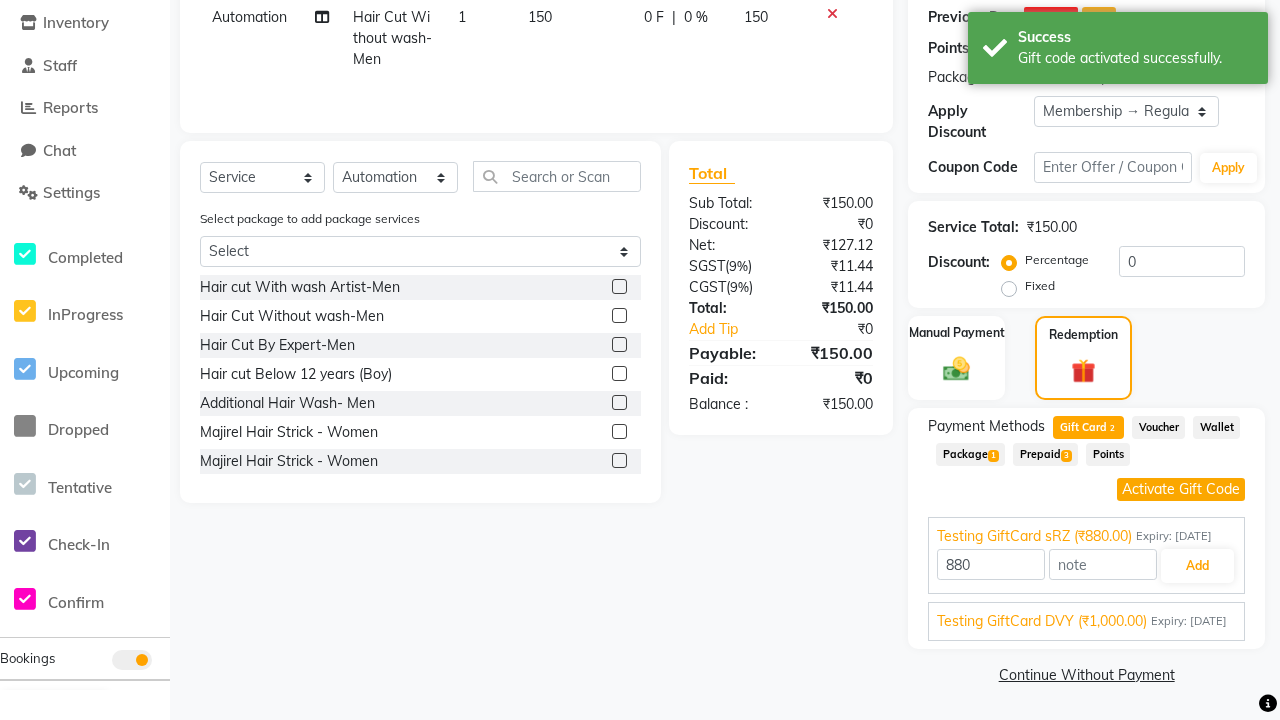 type on "20" 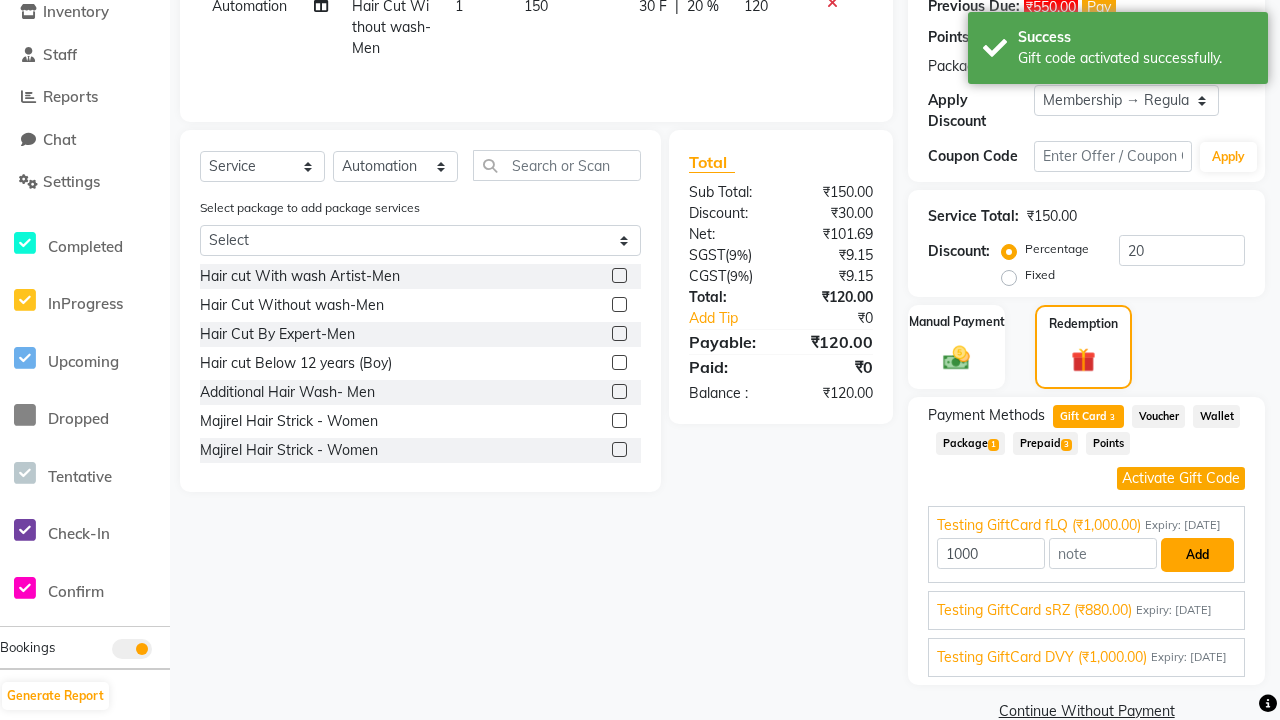click on "Add" at bounding box center [1197, 555] 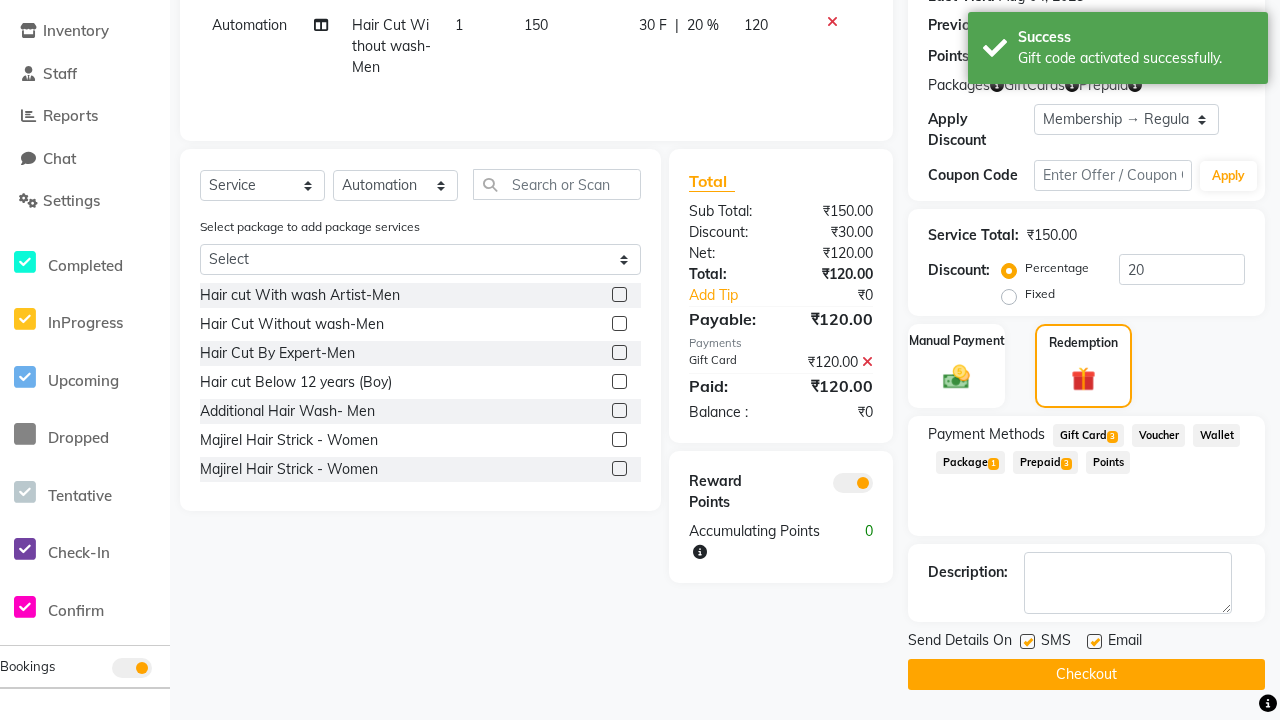 scroll, scrollTop: 327, scrollLeft: 0, axis: vertical 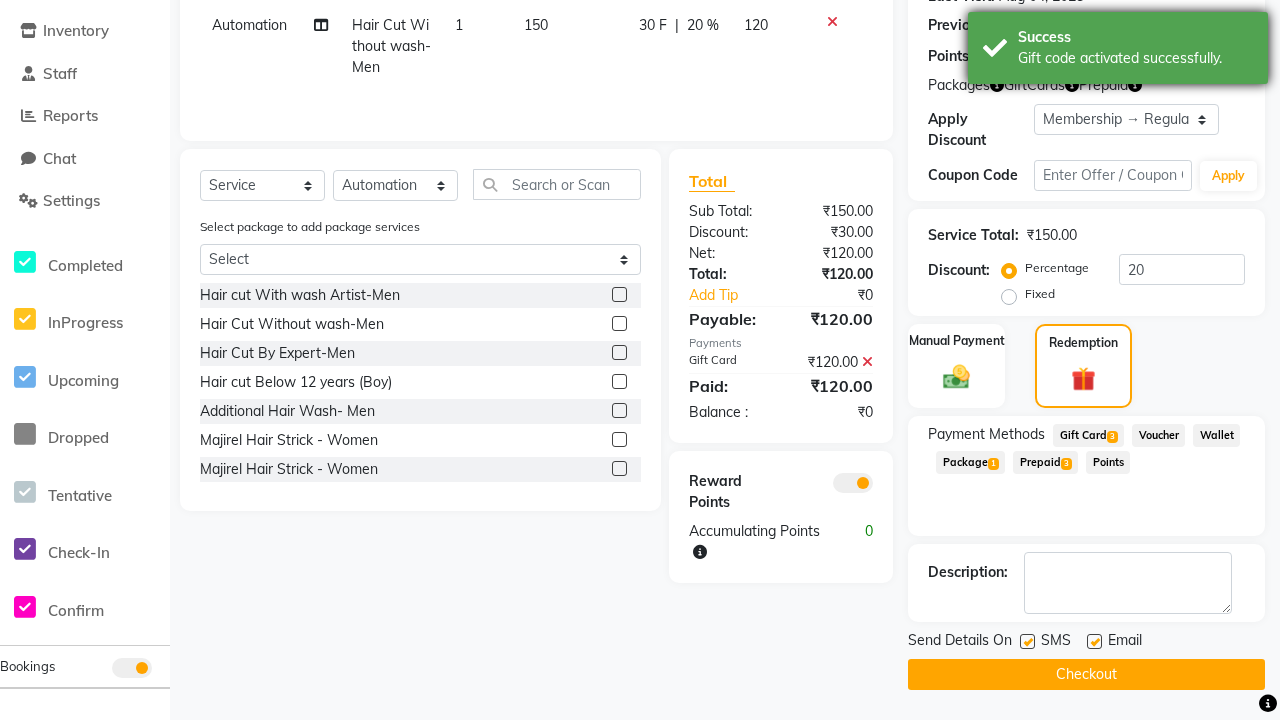 click on "Gift code activated successfully." at bounding box center (1135, 58) 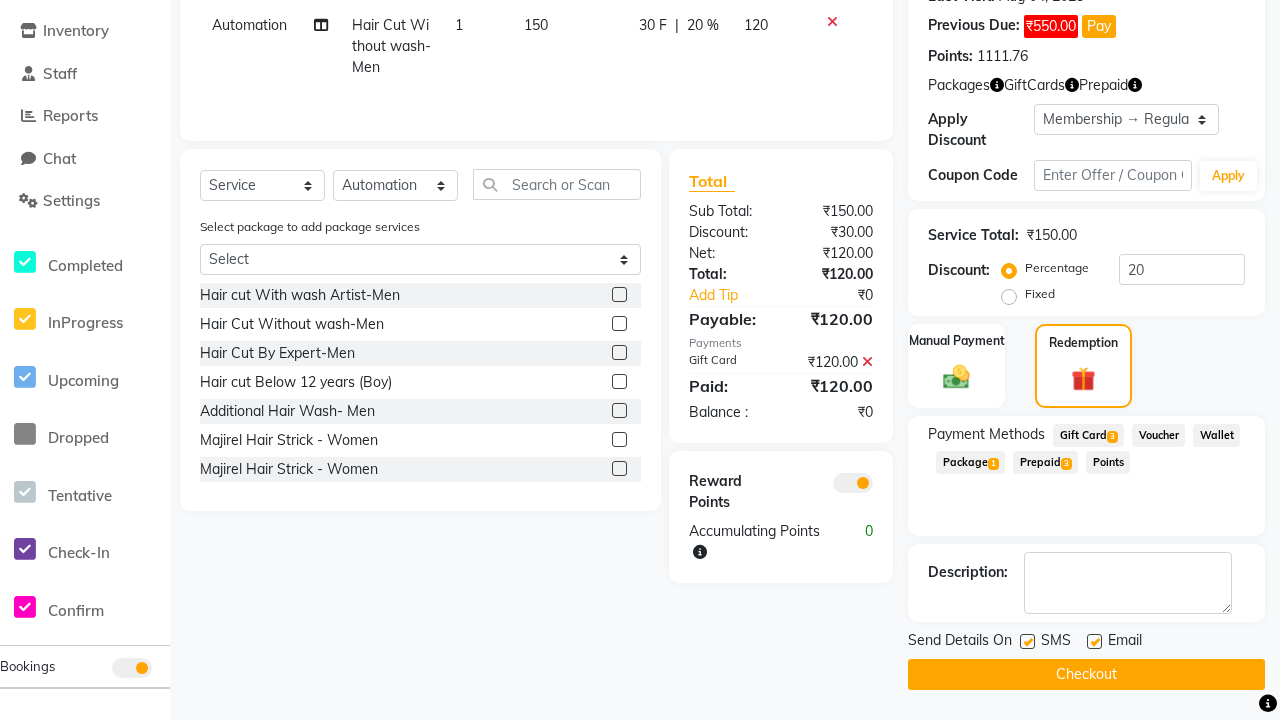 select on "0:" 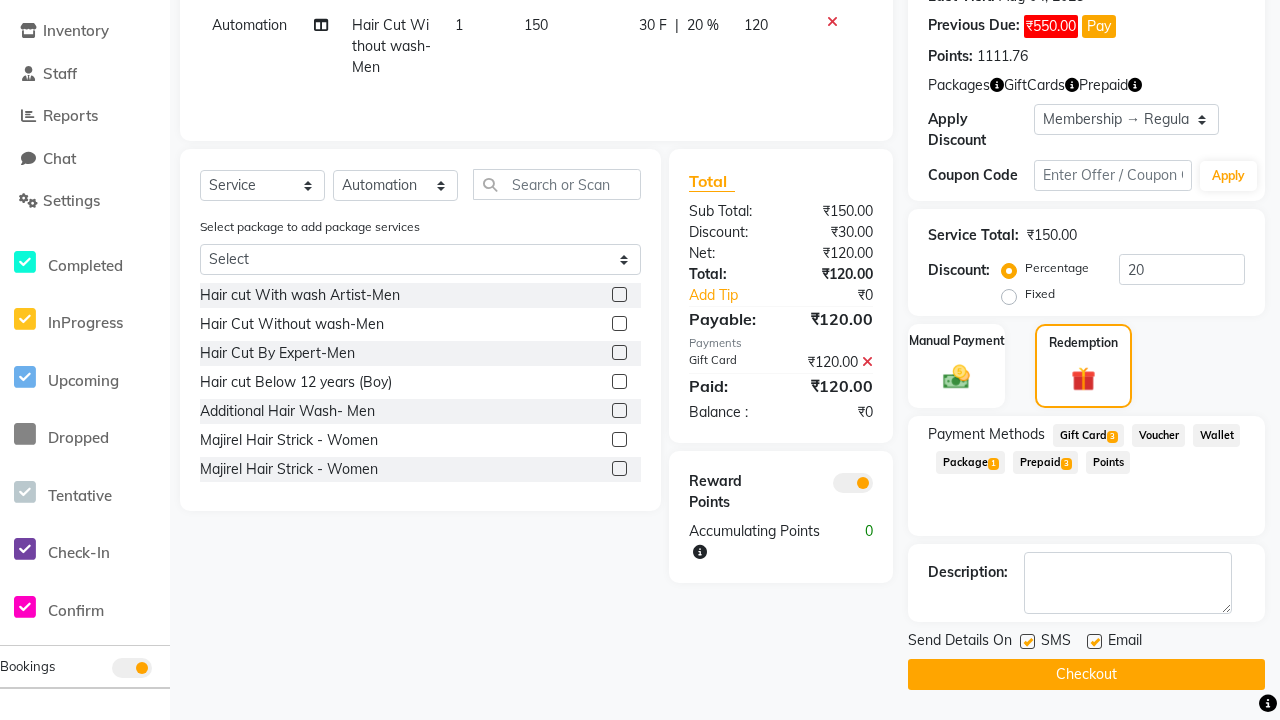 type on "0" 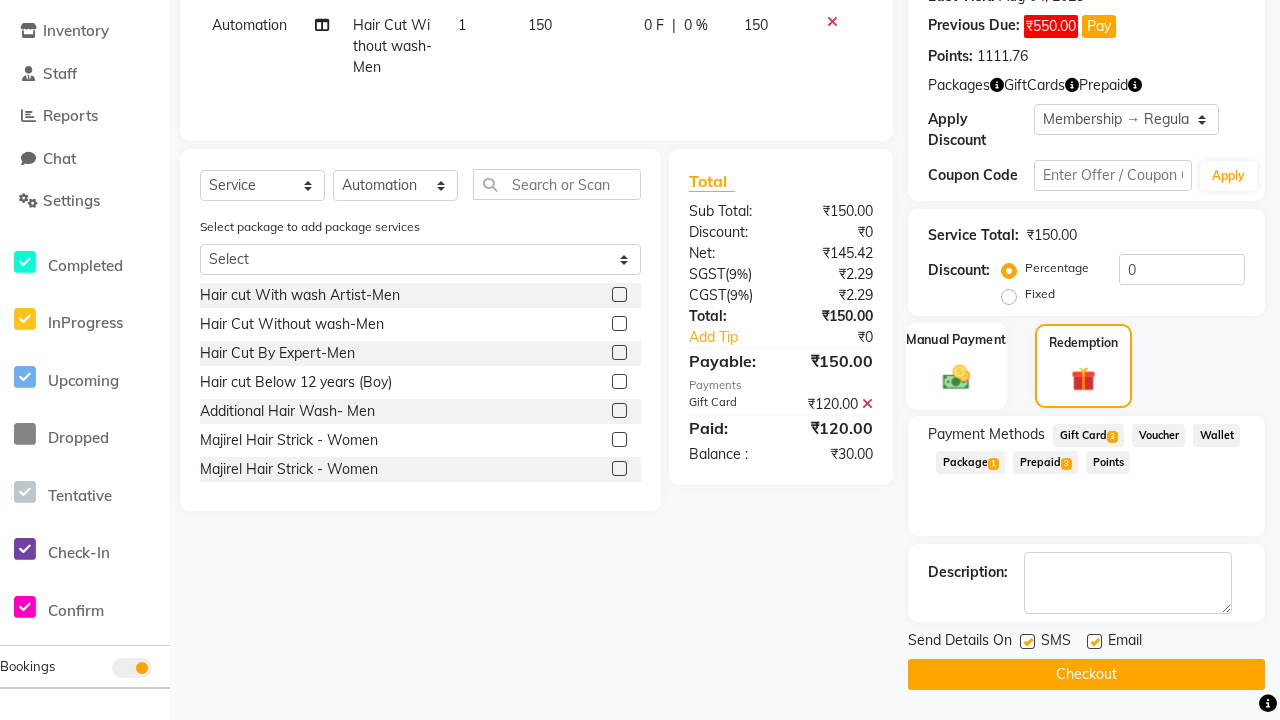 click 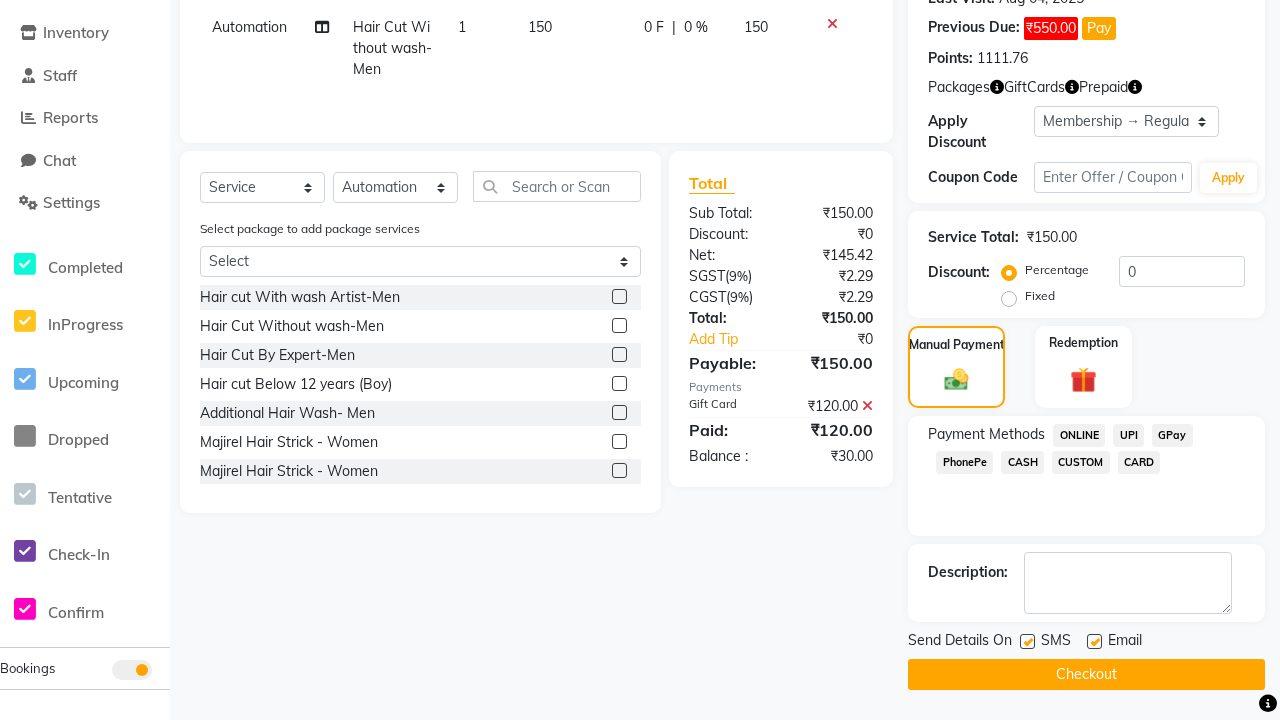 click on "ONLINE" 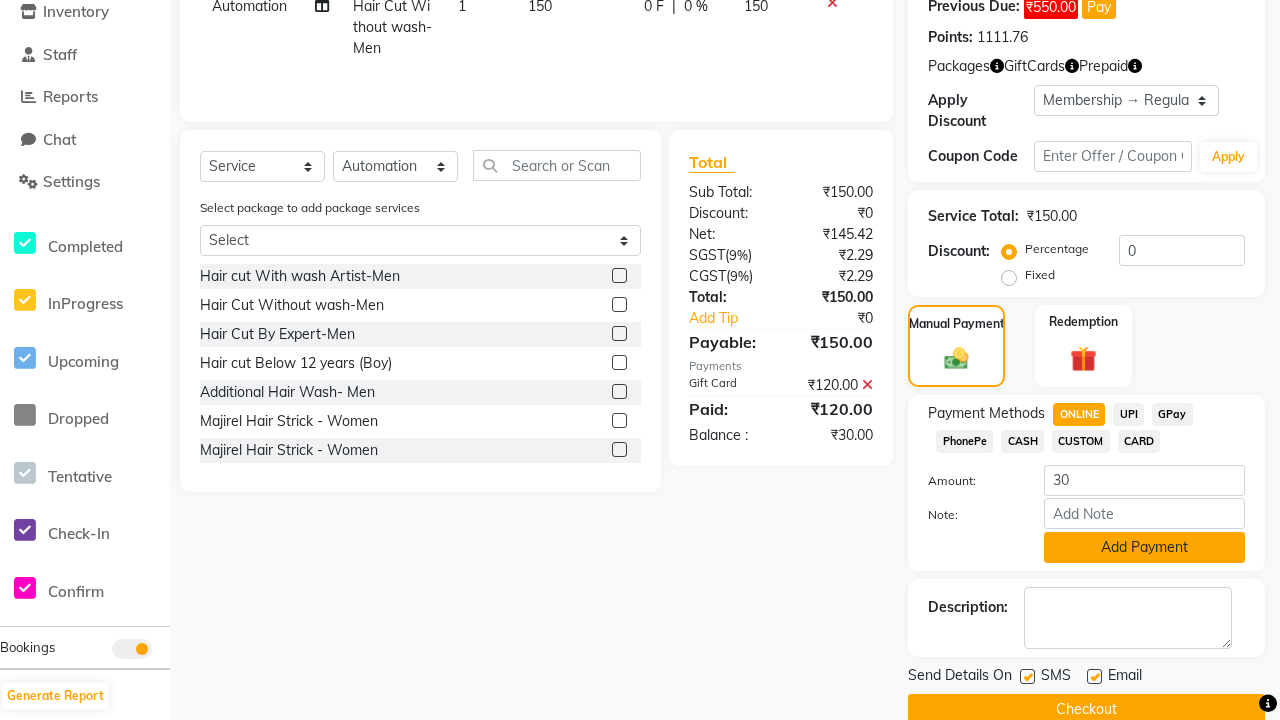 click on "Add Payment" 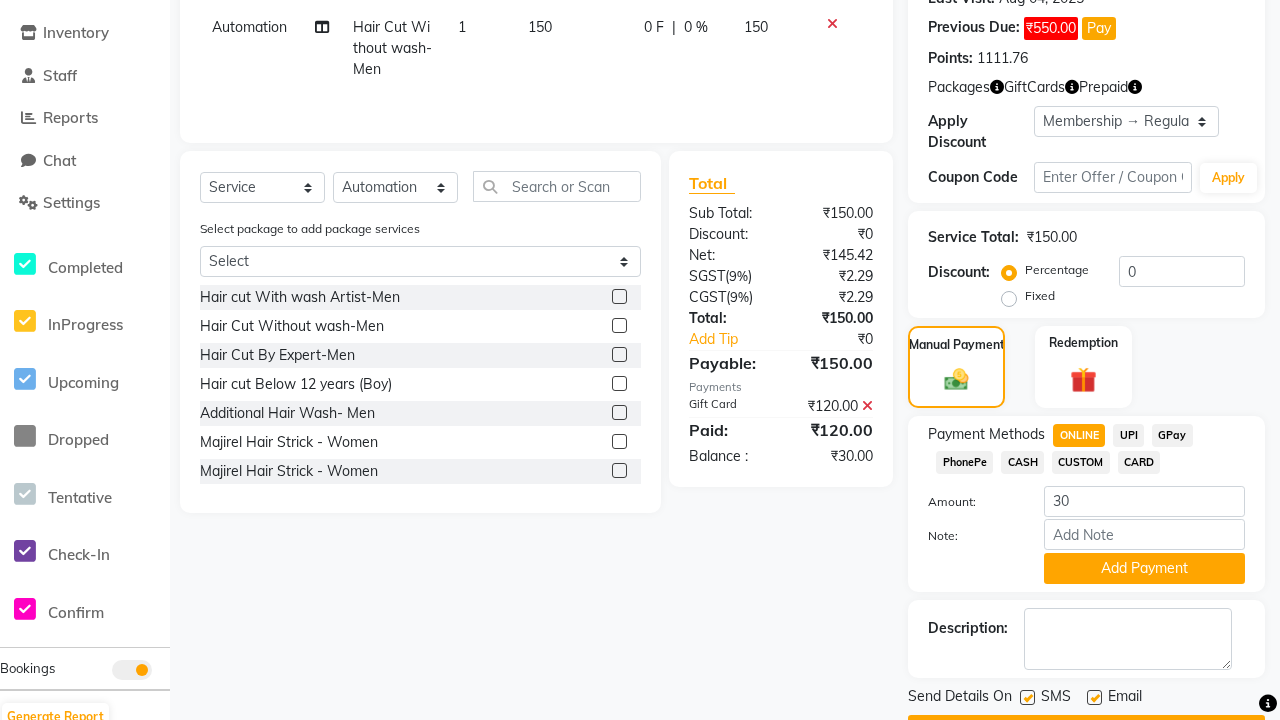 click 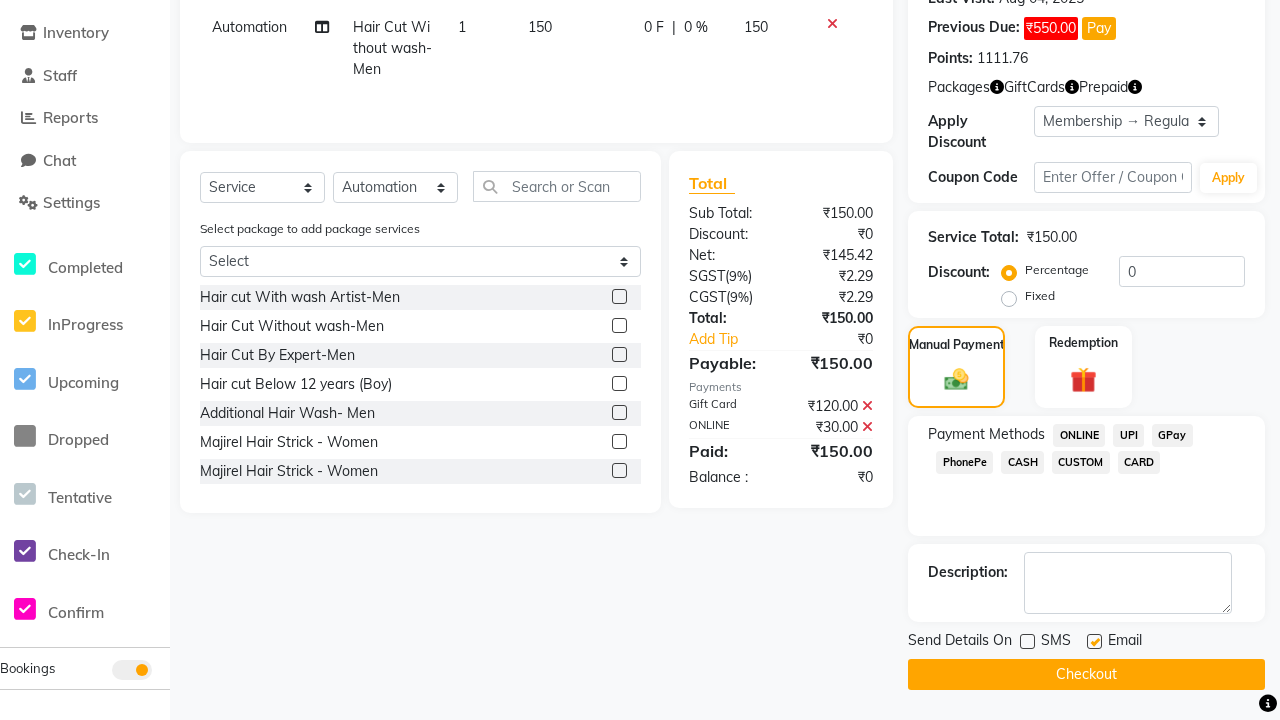 click 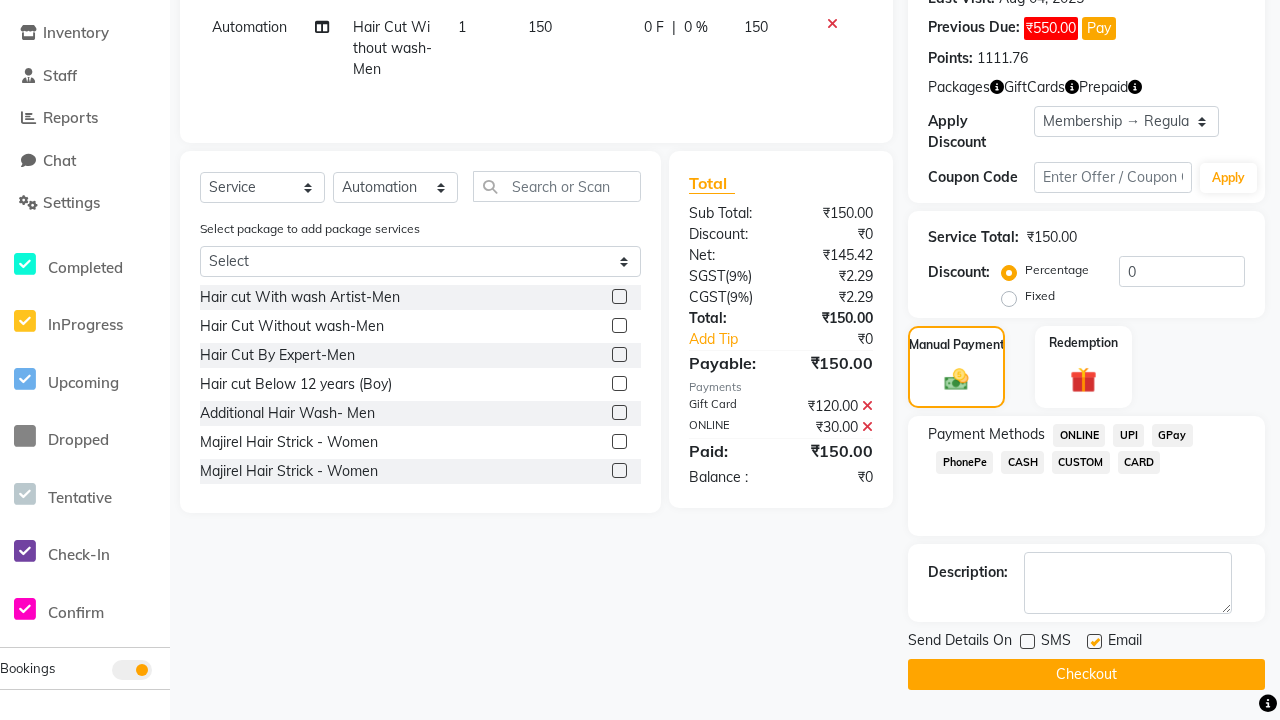 click at bounding box center [1093, 642] 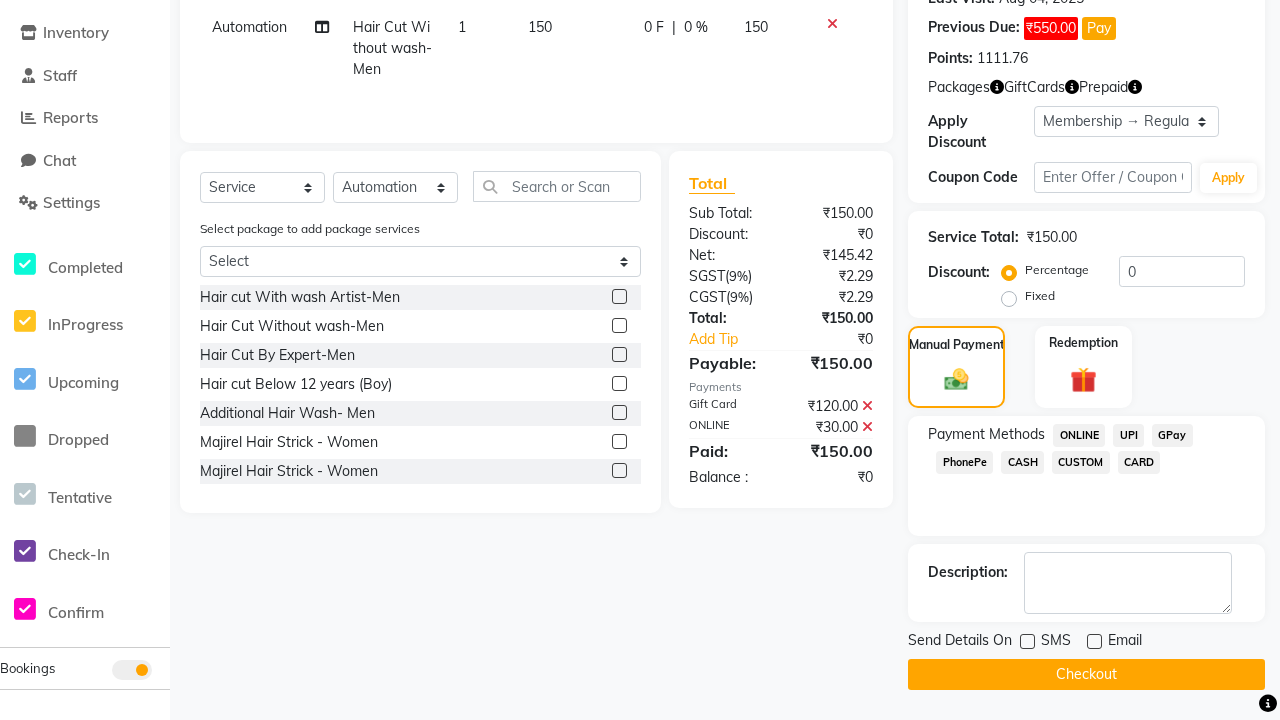 click on "Checkout" 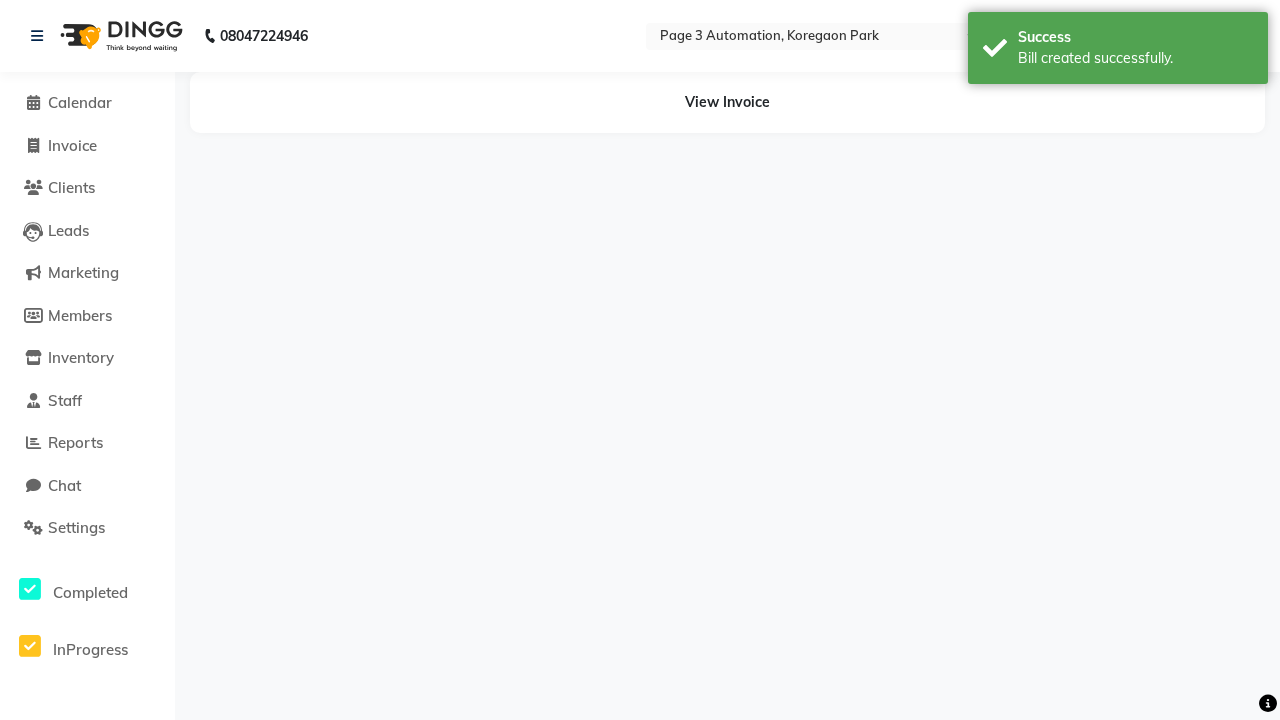 scroll, scrollTop: 0, scrollLeft: 0, axis: both 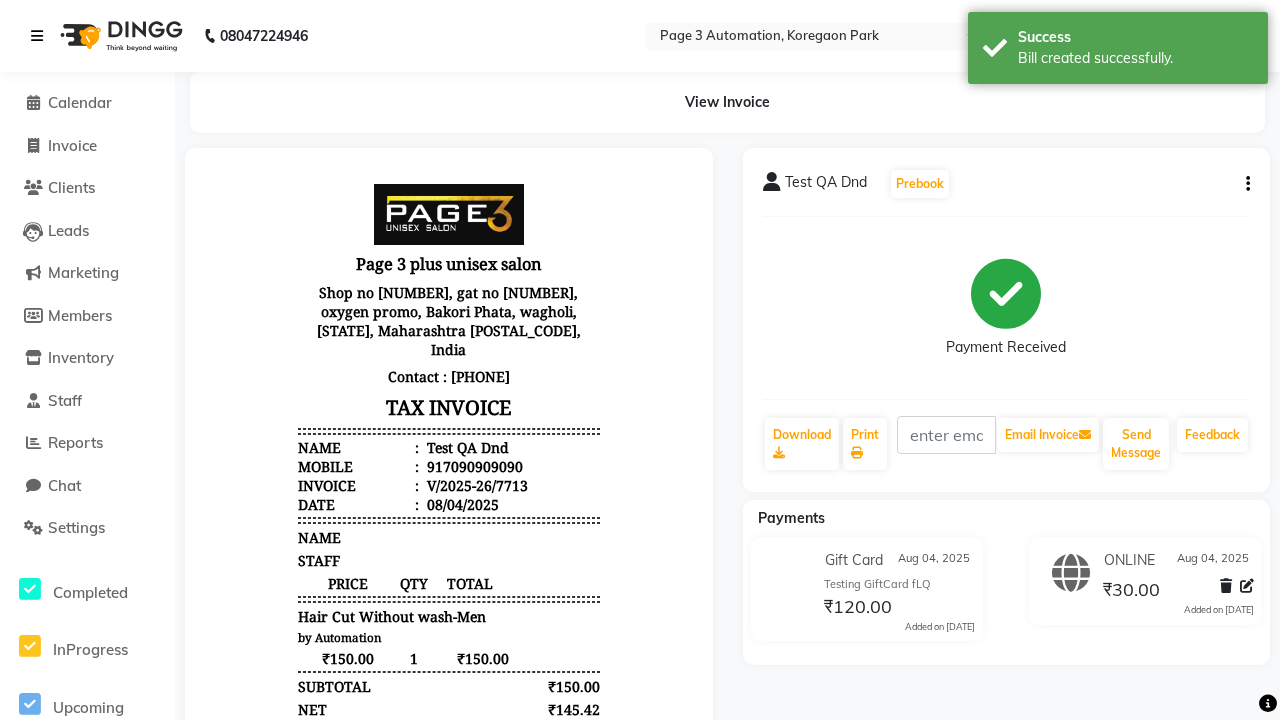 click on "Bill created successfully." at bounding box center [1135, 58] 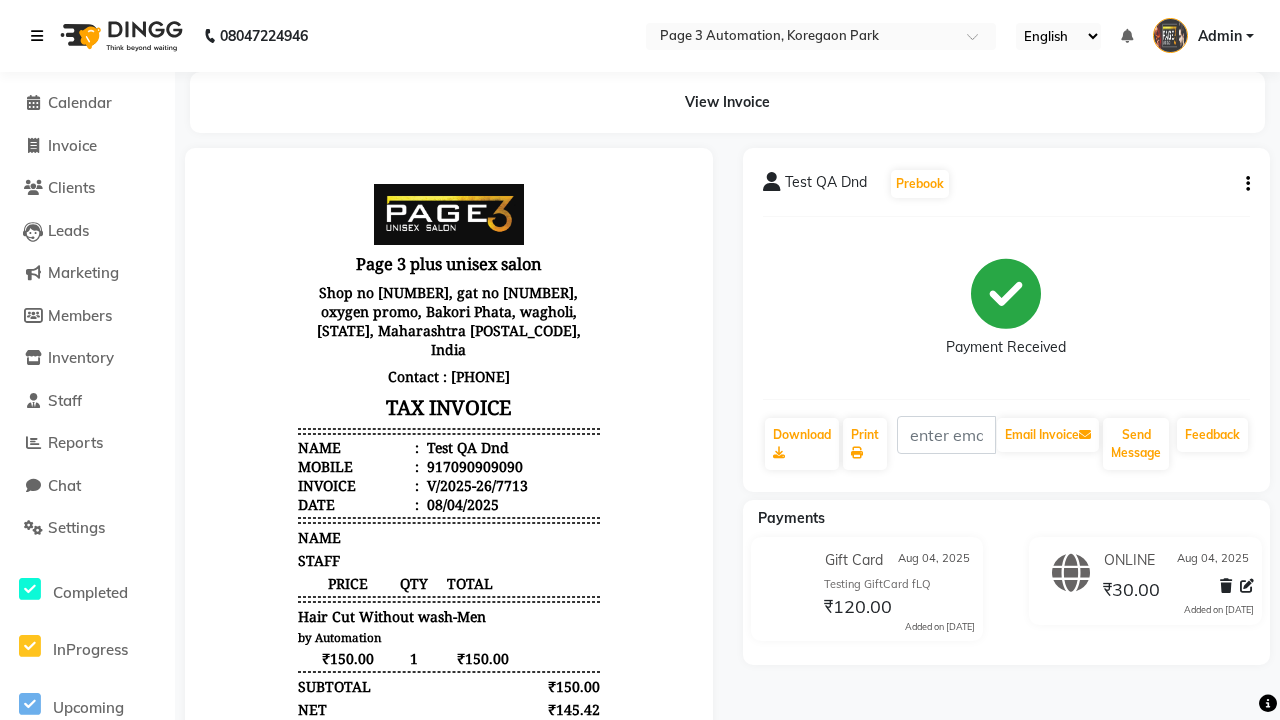 click at bounding box center [37, 36] 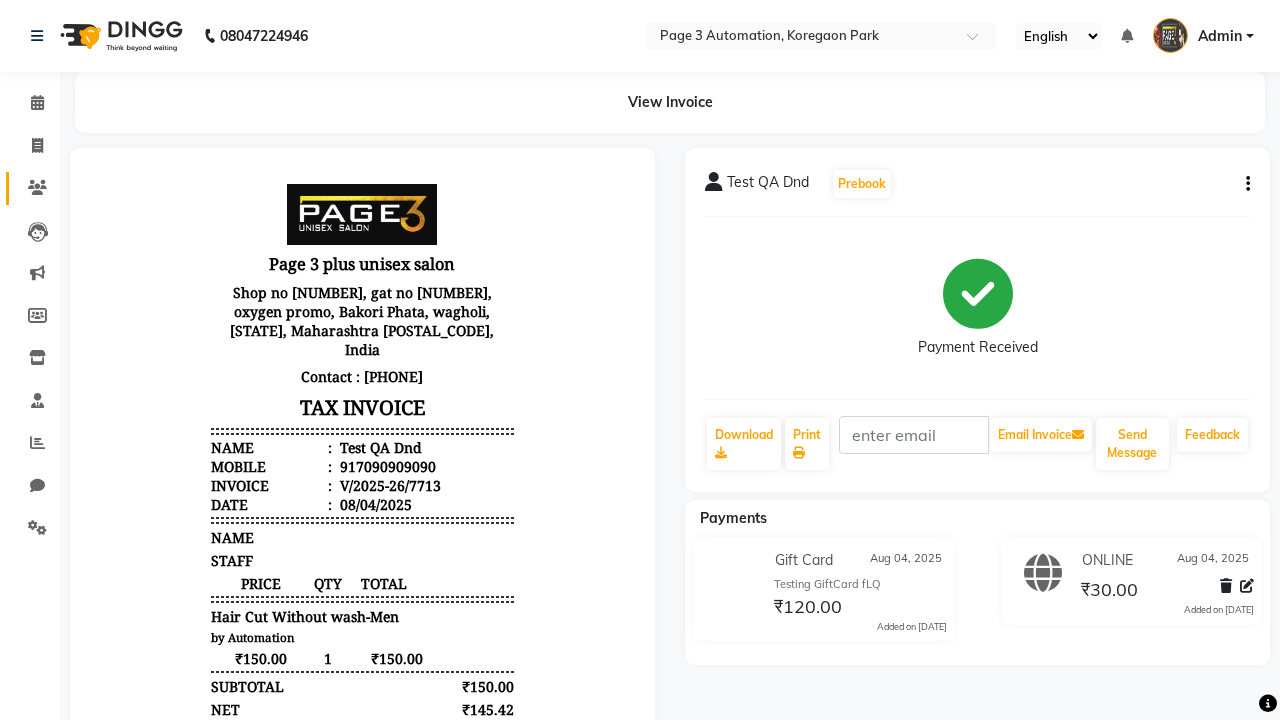 click 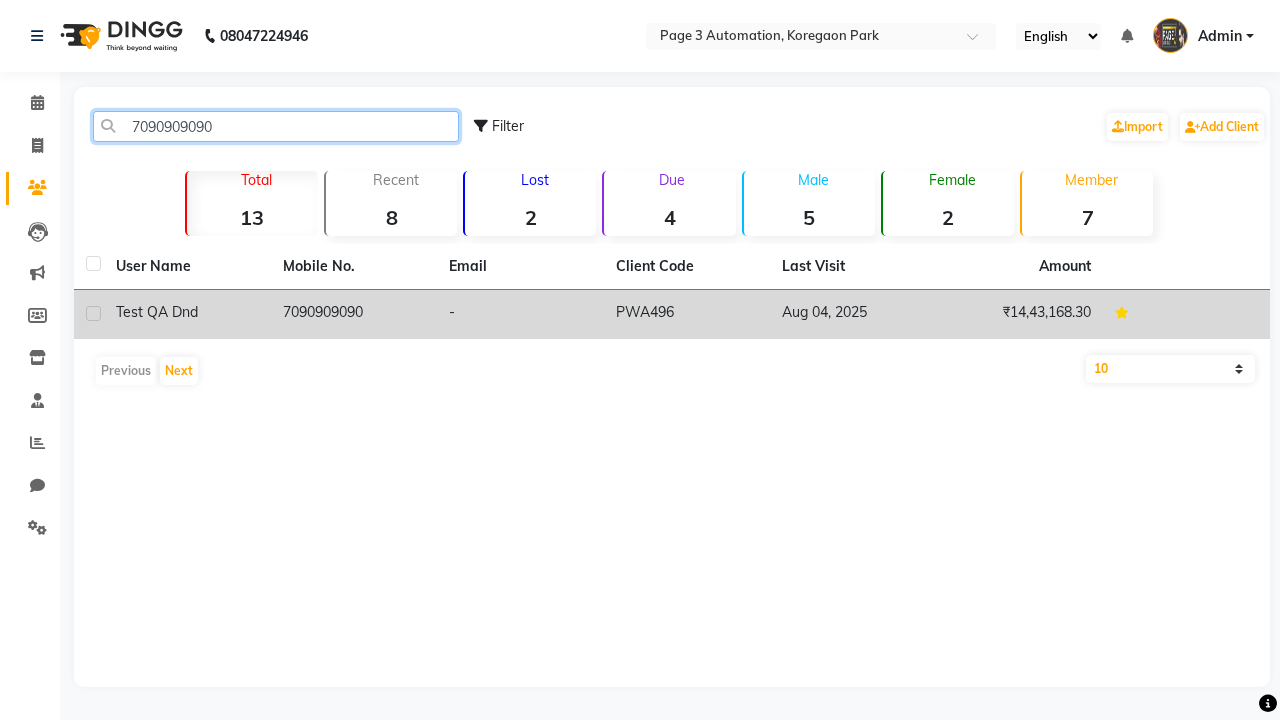 type on "7090909090" 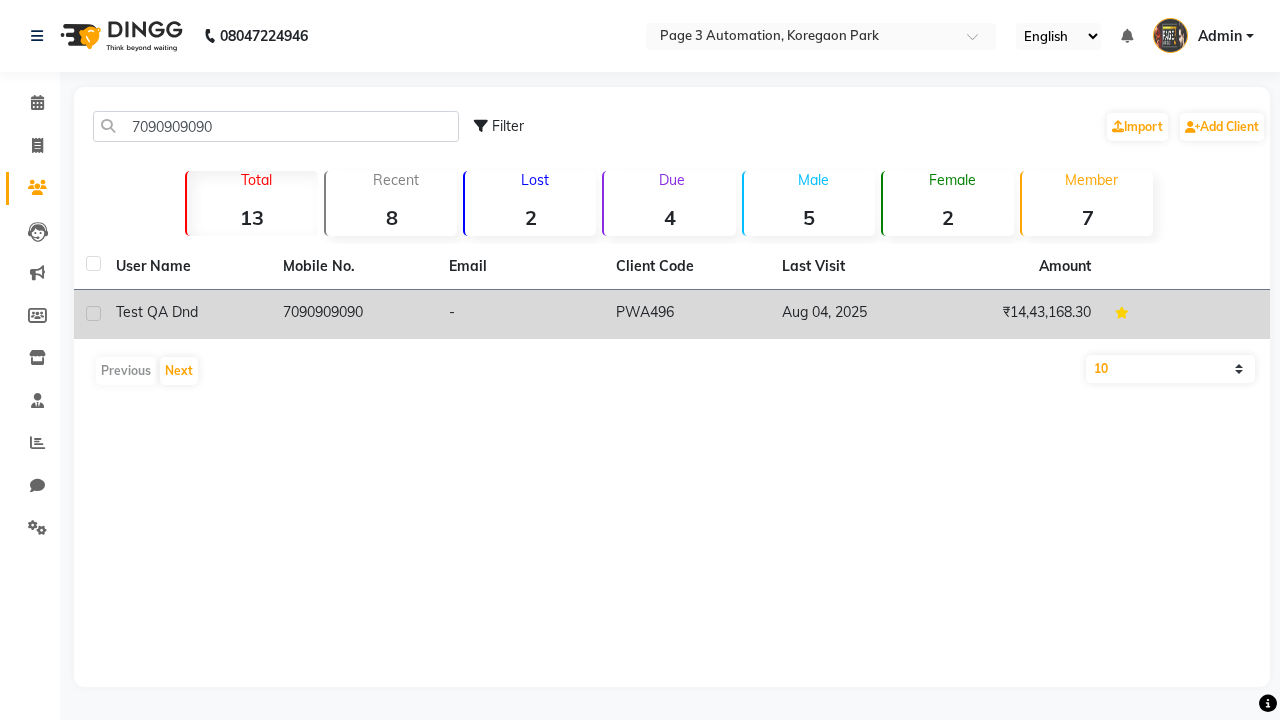 click on "7090909090" 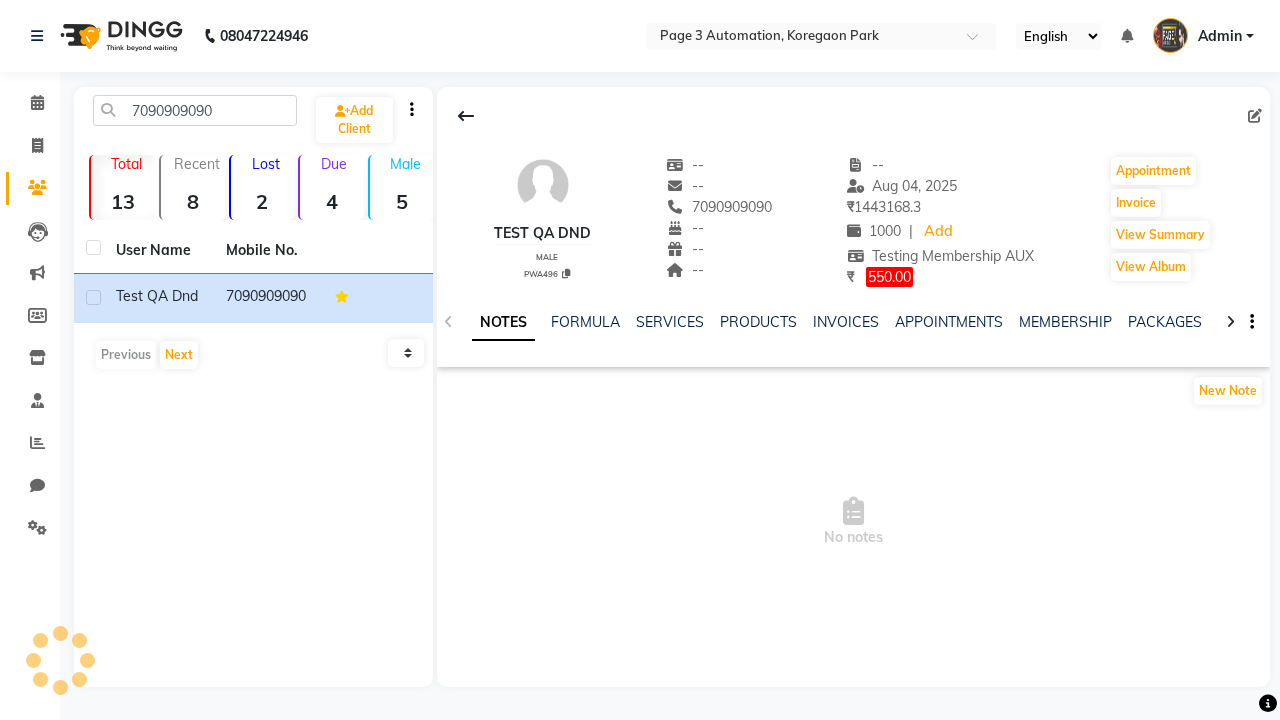 click on "GIFTCARDS" 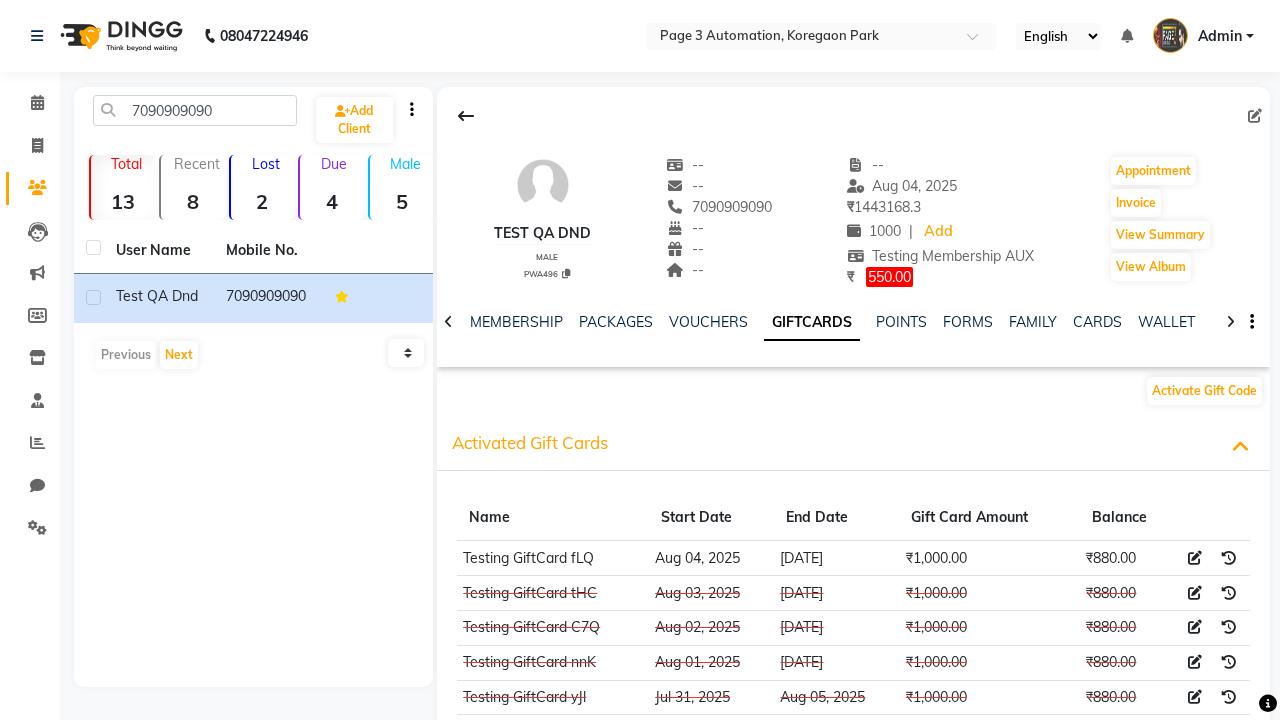 scroll, scrollTop: 0, scrollLeft: 403, axis: horizontal 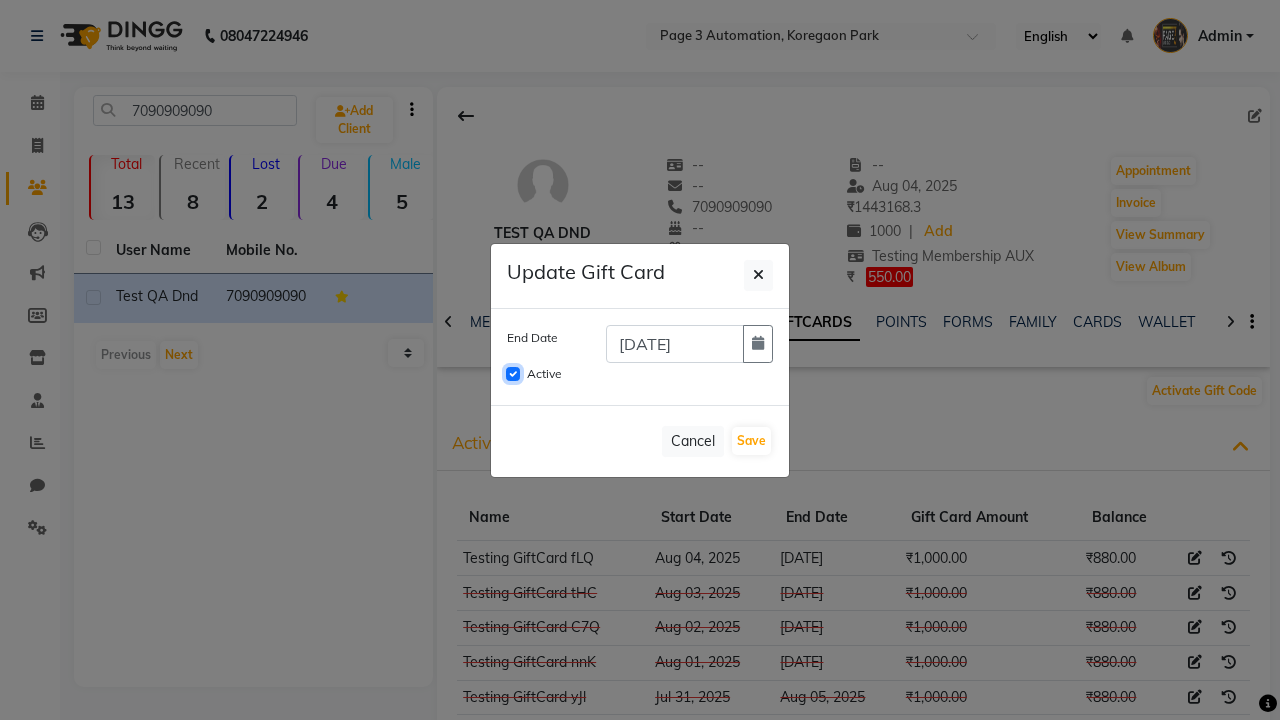 click on "Active" at bounding box center [513, 374] 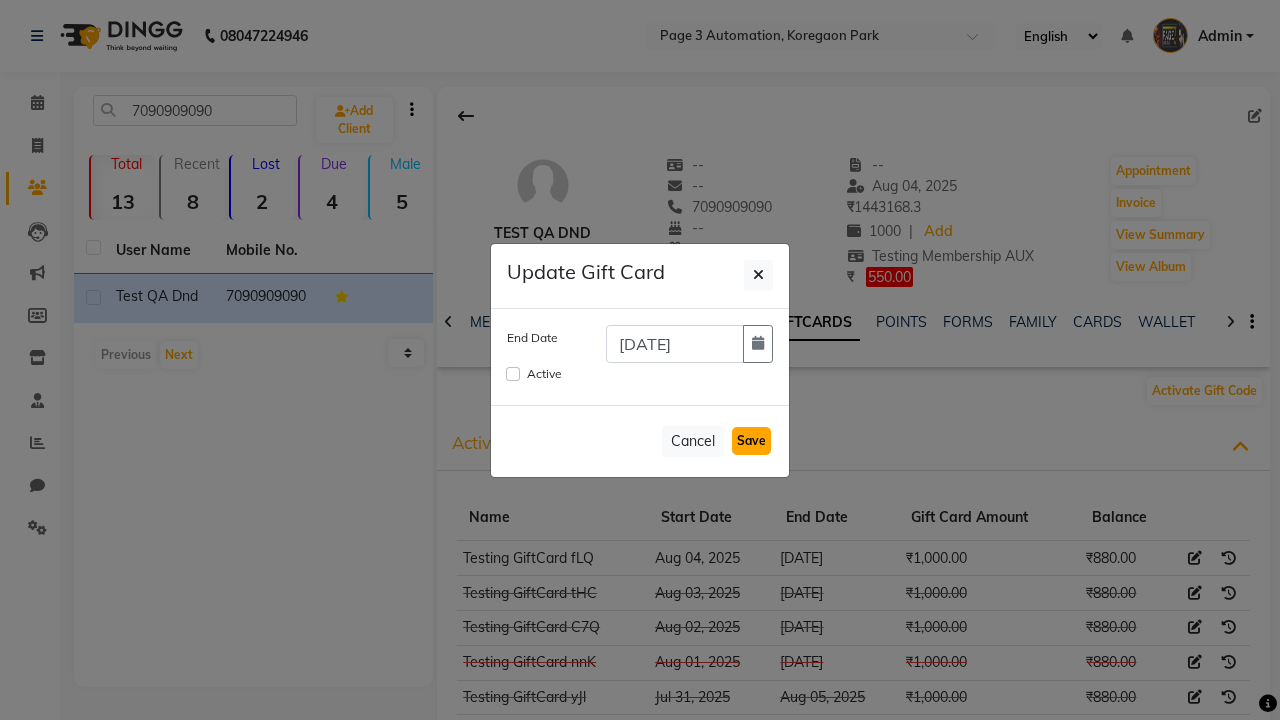 click on "Save" 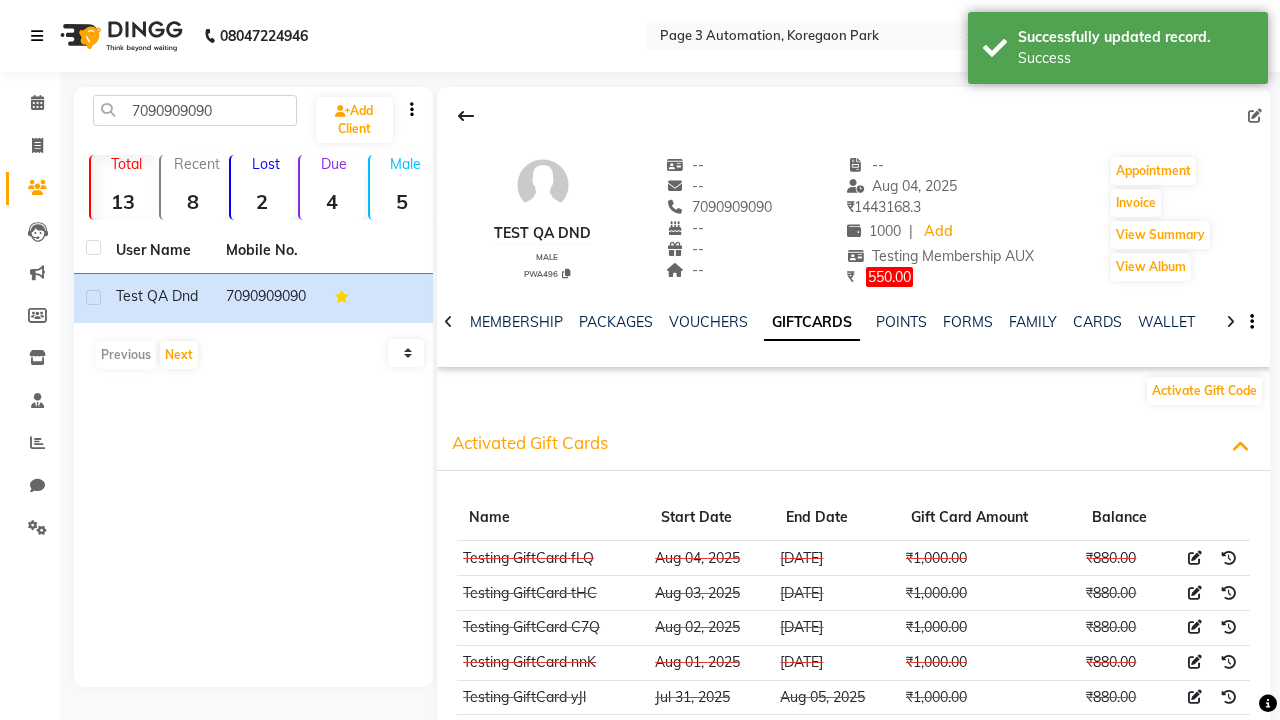 click on "Success" at bounding box center (1135, 58) 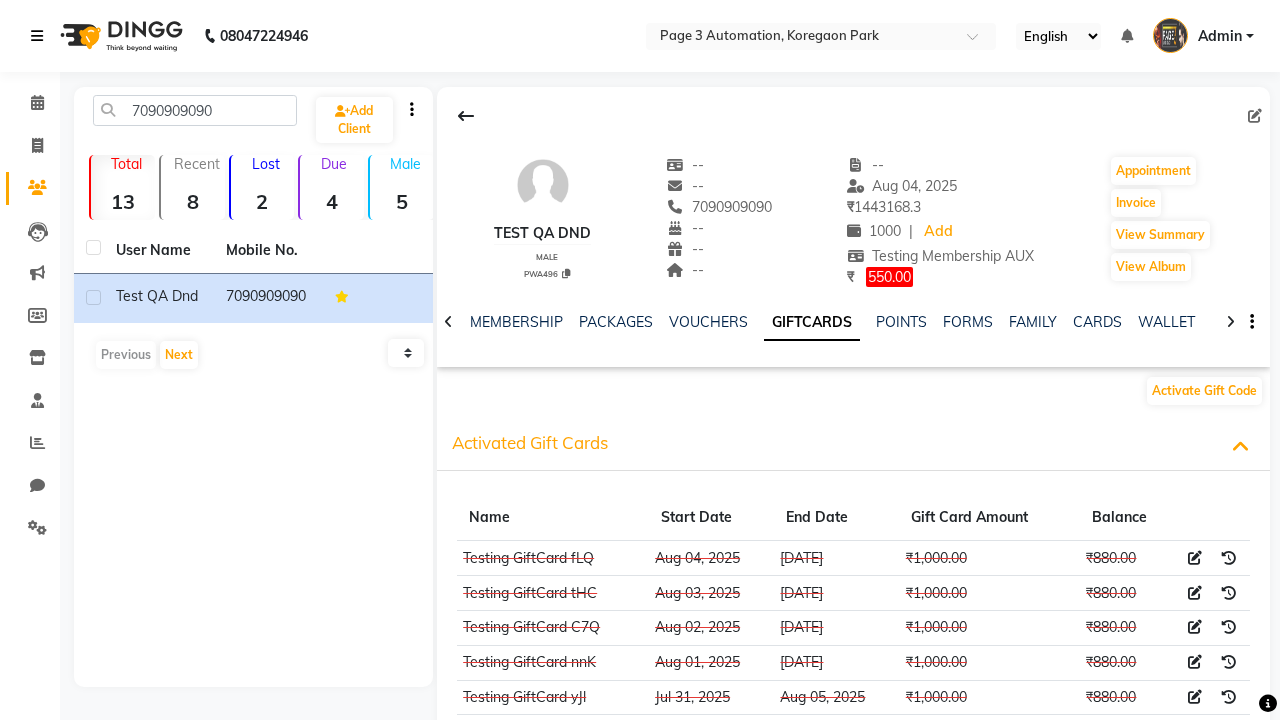 click at bounding box center [37, 36] 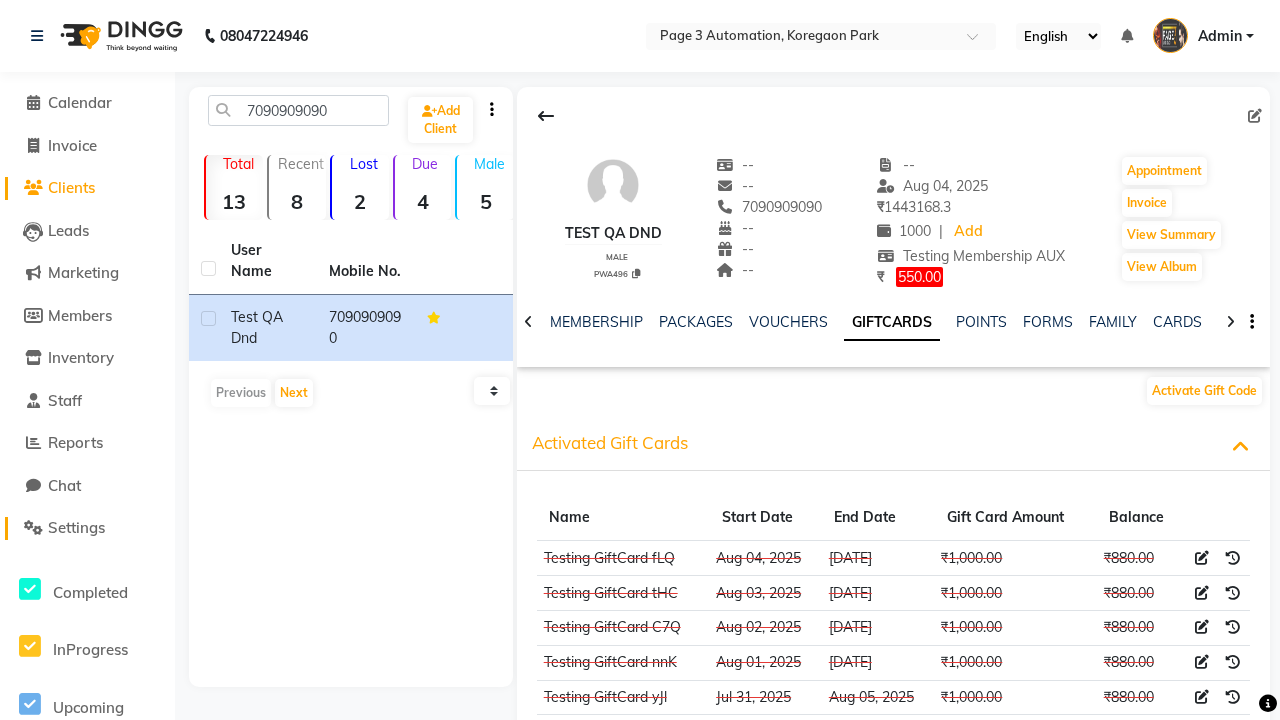 click on "Settings" 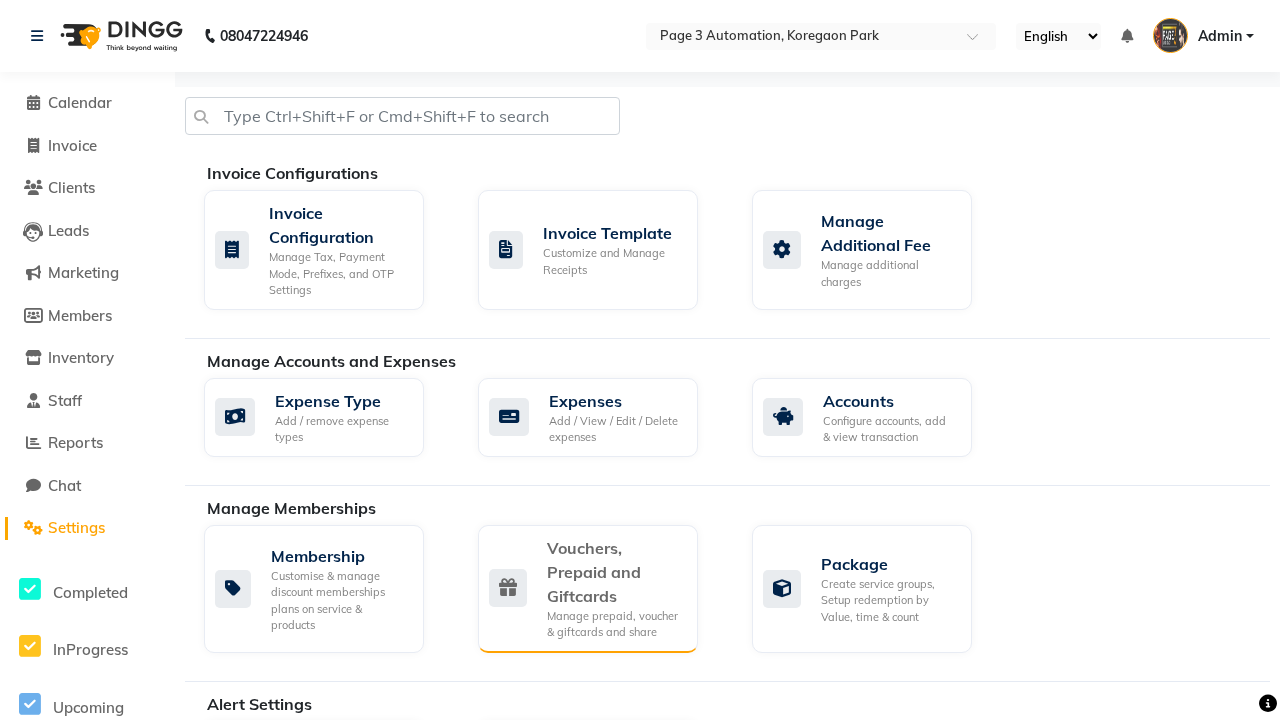 click on "Vouchers, Prepaid and Giftcards" 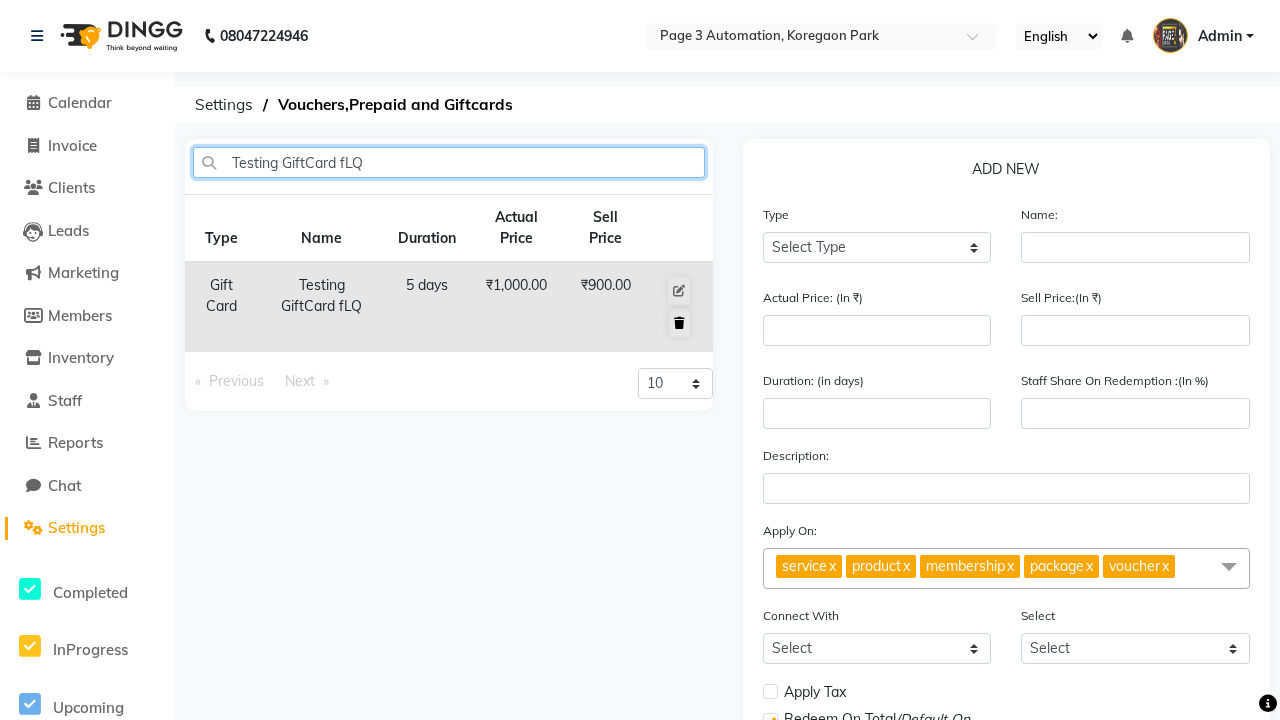 type on "Testing GiftCard fLQ" 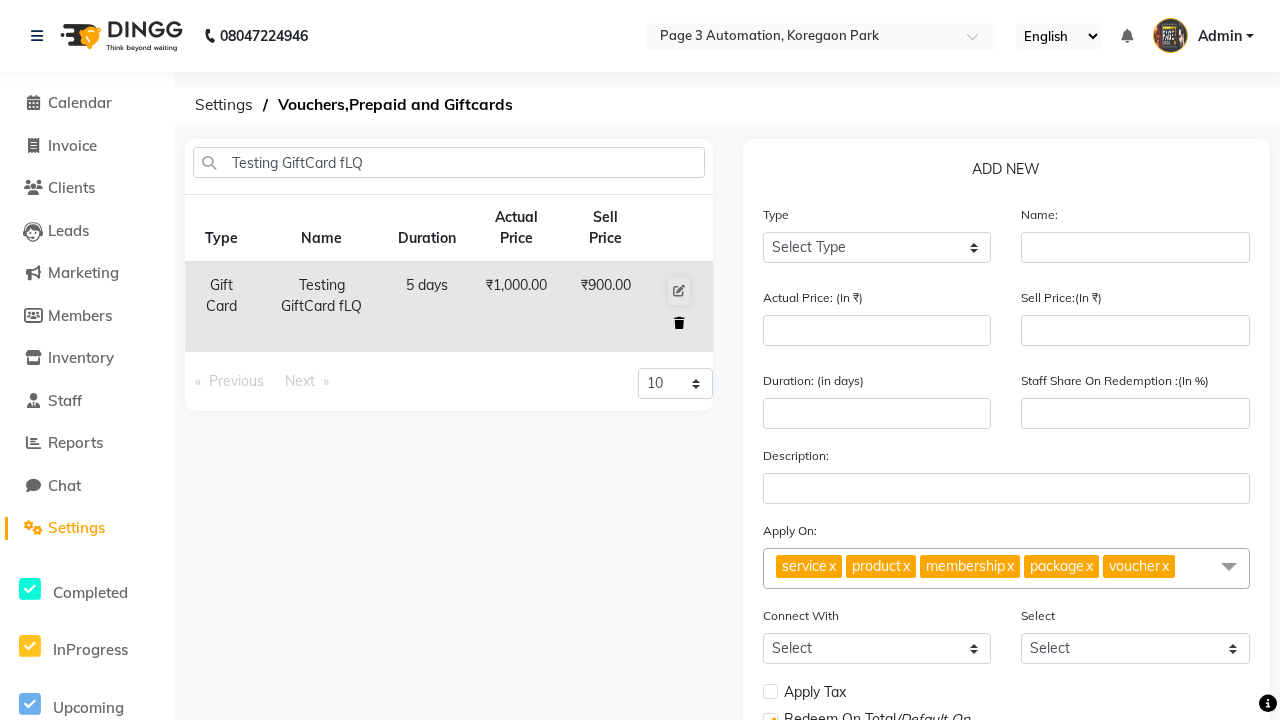 click 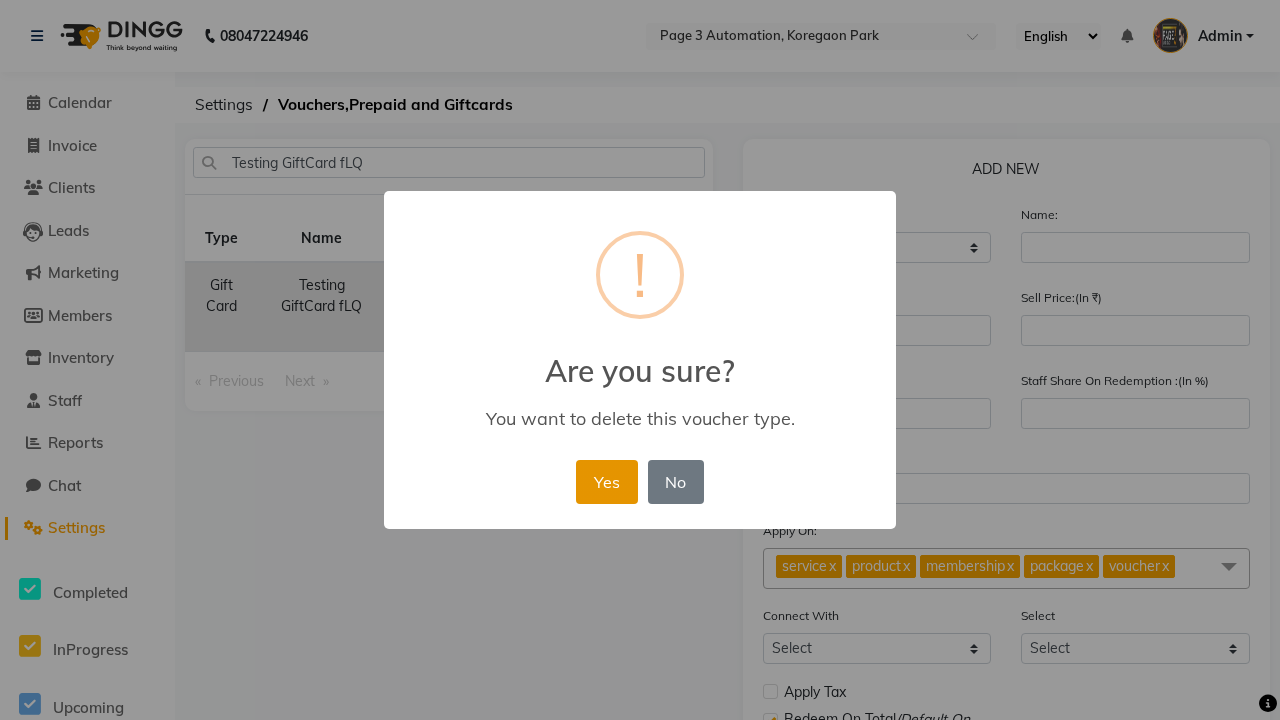 click on "Yes" at bounding box center (606, 482) 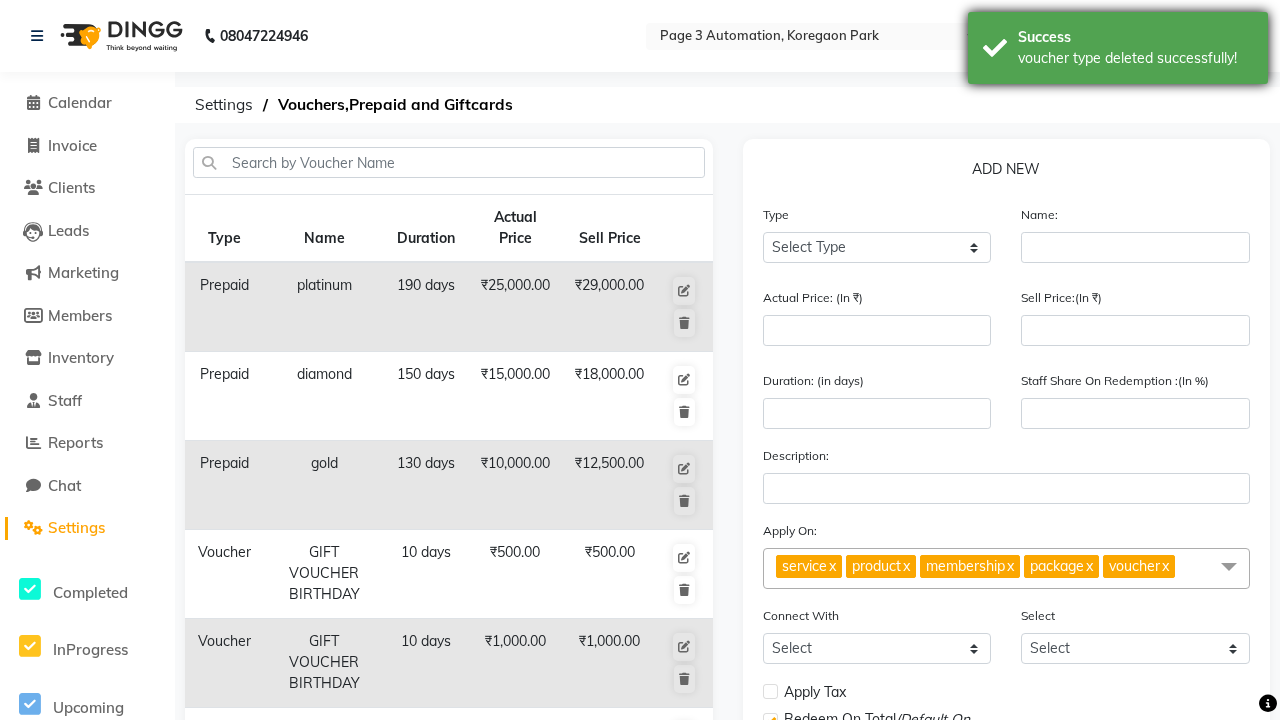 click on "voucher type deleted successfully!" at bounding box center [1135, 58] 